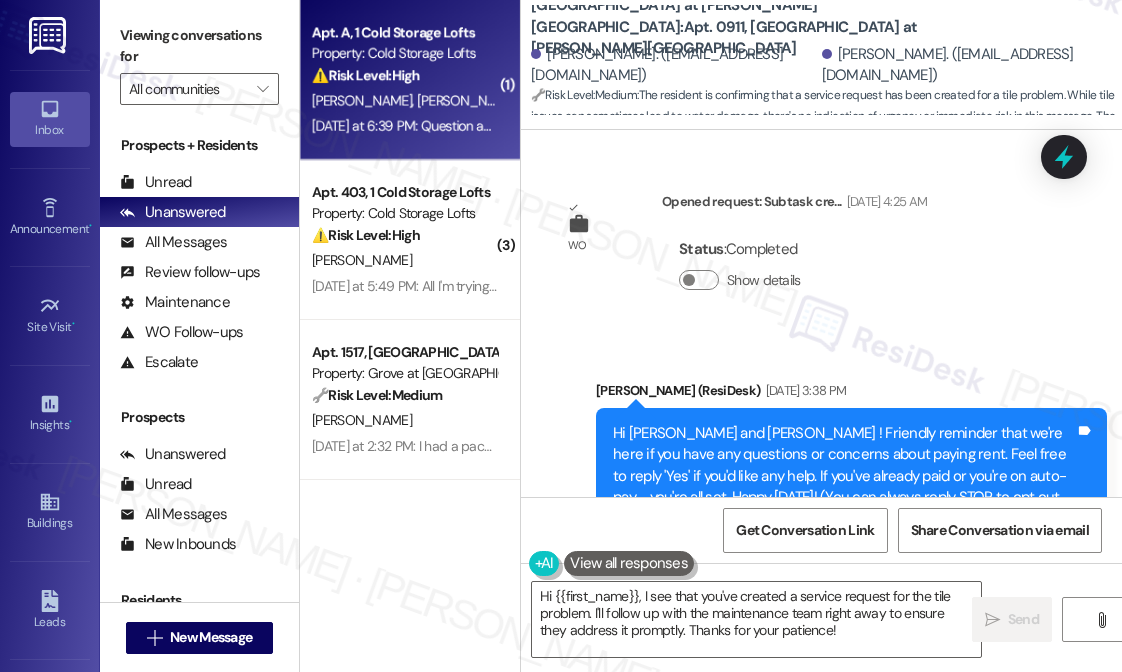 scroll, scrollTop: 0, scrollLeft: 0, axis: both 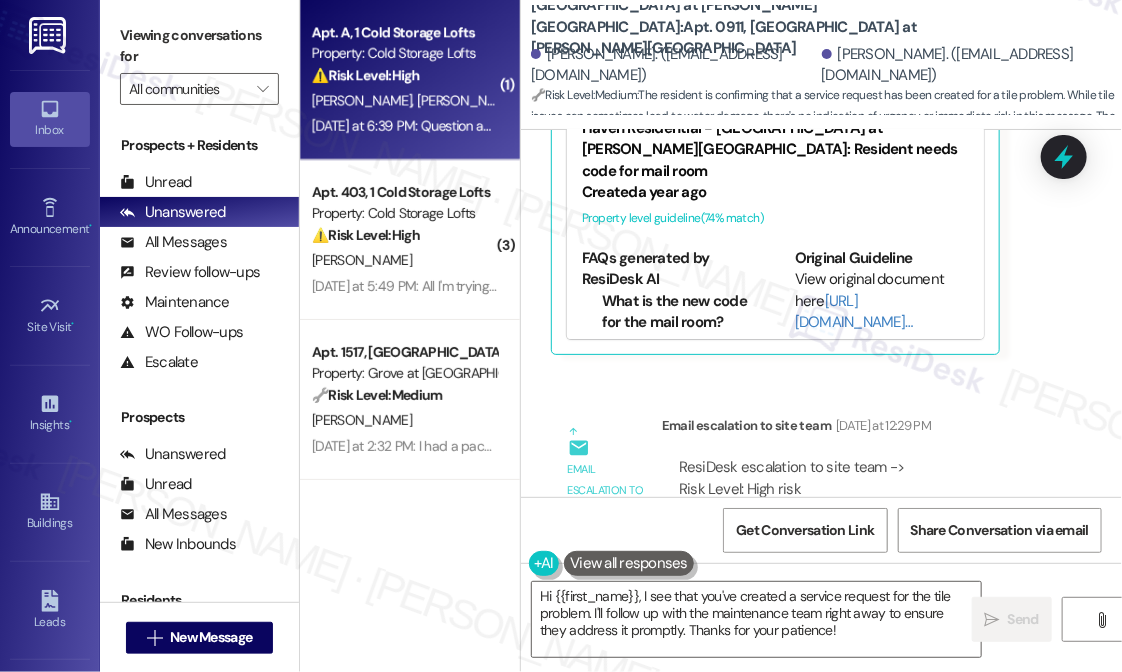 click on "[PERSON_NAME] [PERSON_NAME]" at bounding box center (404, 100) 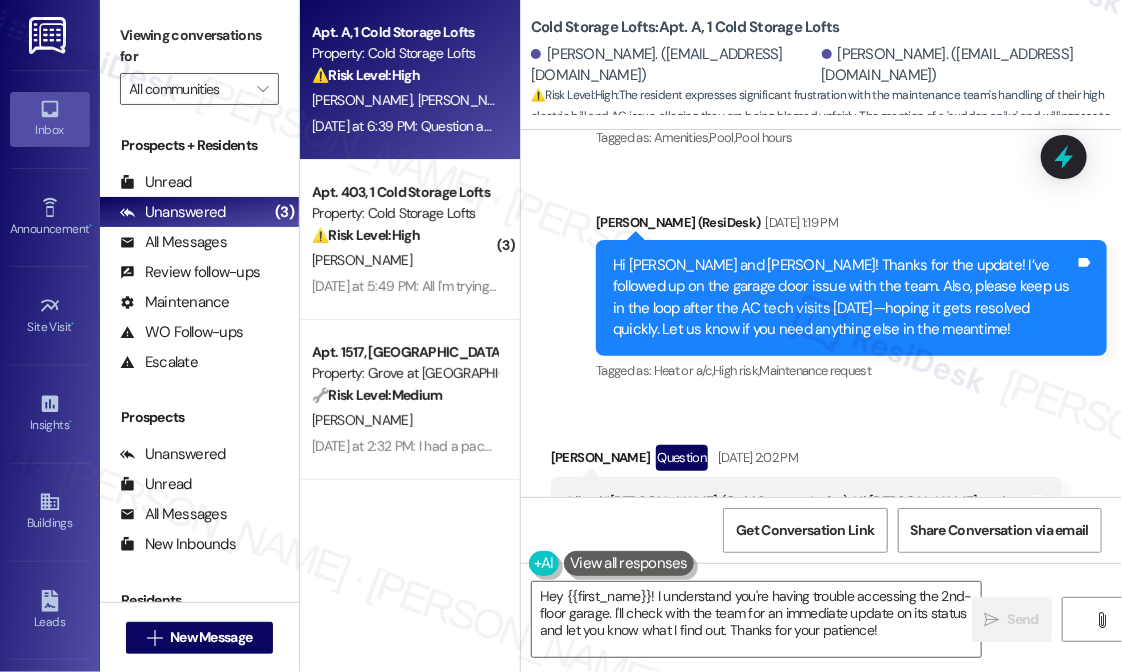 scroll, scrollTop: 57462, scrollLeft: 0, axis: vertical 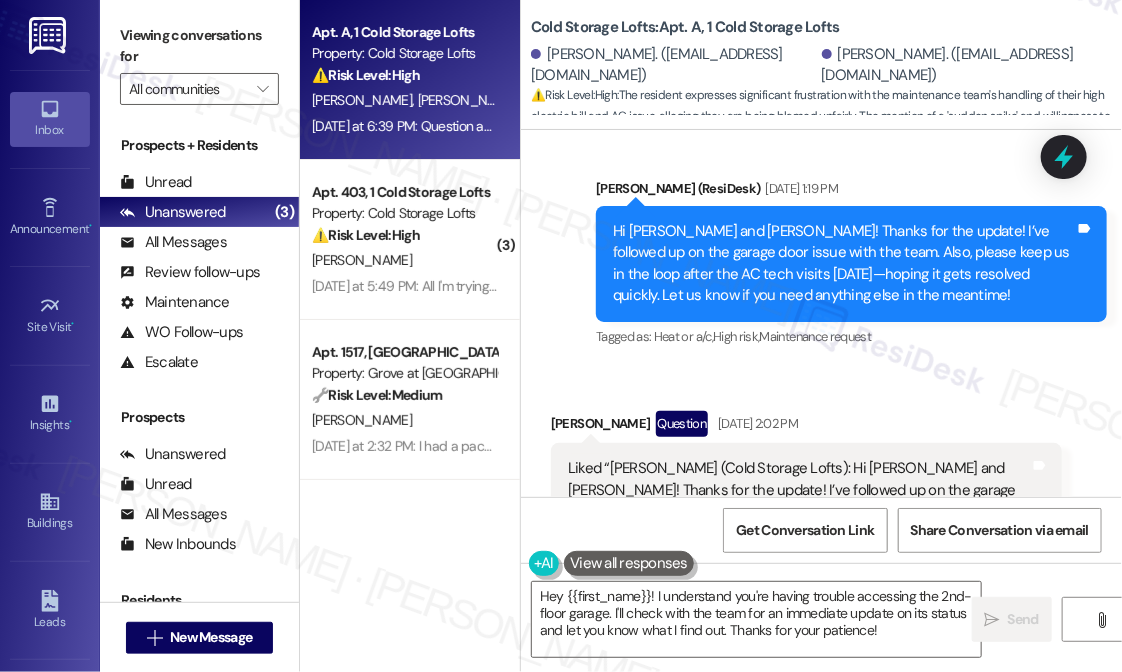 drag, startPoint x: 679, startPoint y: 368, endPoint x: 1020, endPoint y: 377, distance: 341.11874 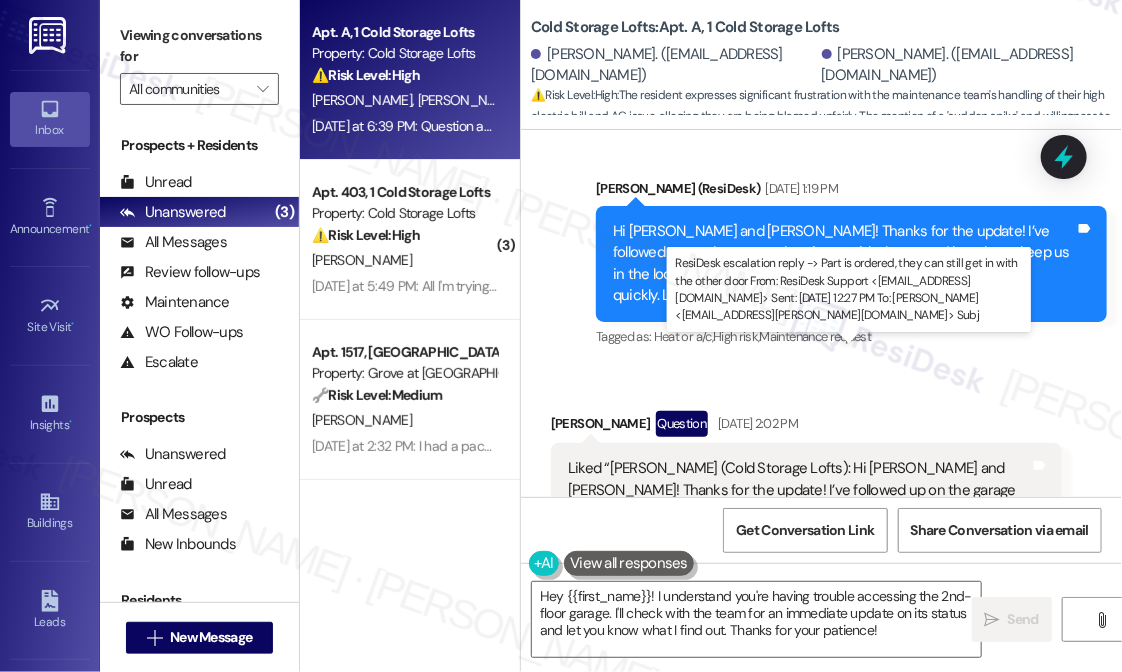 copy on "Part is ordered, they can still get in with the other door" 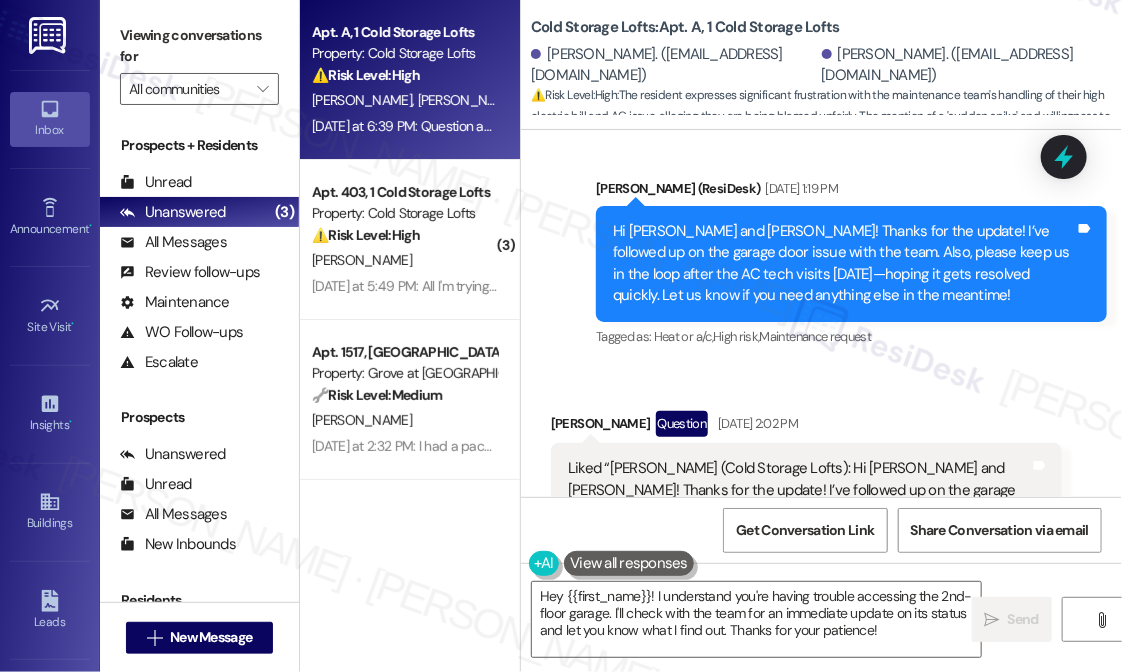 click on "Email escalation reply ResiDesk Escalation - Reply From Site Team [DATE] 2:44 PM ResiDesk escalation reply ->
Part is ordered, they can still get in with the other door From: ResiDesk Support <[EMAIL_ADDRESS][DOMAIN_NAME]> Sent: [DATE] 12:27 PM To: [PERSON_NAME] <[EMAIL_ADDRESS][PERSON_NAME][DOMAIN_NAME]> Subj ResiDesk escalation reply ->
Part is ordered, they can still get in with the other door From: ResiDesk Support <[EMAIL_ADDRESS][DOMAIN_NAME]> Sent: [DATE] 12:27 PM To: [PERSON_NAME] <[EMAIL_ADDRESS][PERSON_NAME][DOMAIN_NAME]> Subj" at bounding box center (806, 822) 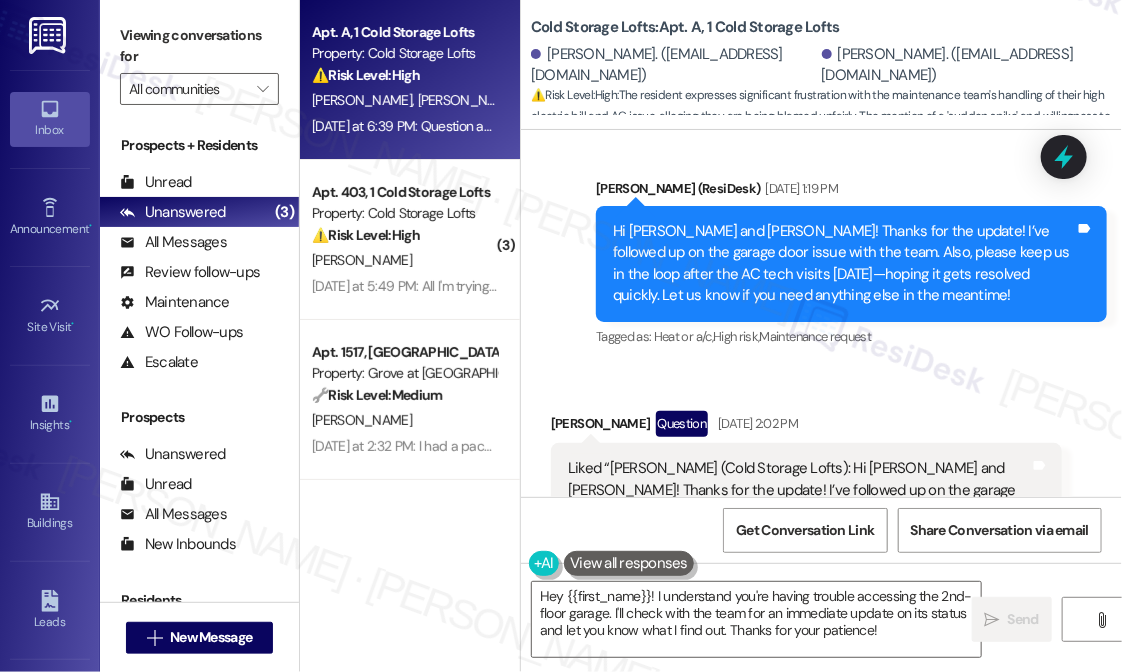 click on "Review [PERSON_NAME] [DATE] 5:04 PM Management refuses to address indoor smoking issues, places smell like smoke even if you are a nonsmoker, office staff insults re... (hover to expand) Management refuses to address indoor smoking issues, places smell like smoke even if you are a nonsmoker, office staff insults residents and are not transparent. Place fills up with cigarette smoke and they do not care to fix this, we are nonsmokers. Owner reply:  Hello [PERSON_NAME], thank you for taking the time to leave us a review. We are sorry to hear about your less-than-ideal experience. We ... (hover to expand) See review  Lease started [DATE] 8:00 PM Survey, sent via SMS Residesk Automated Survey [DATE] 12:19 PM Tags and notes Tagged as:   Property launch Click to highlight conversations about Property launch Announcement, sent via SMS [PERSON_NAME]   (ResiDesk) [DATE] 11:41 AM Hi [PERSON_NAME] and [PERSON_NAME]!
Thank you! :) Tags and notes Tagged as:   Heat or a/c ,  Packages/delivery ,  High risk   Trash" at bounding box center (821, 313) 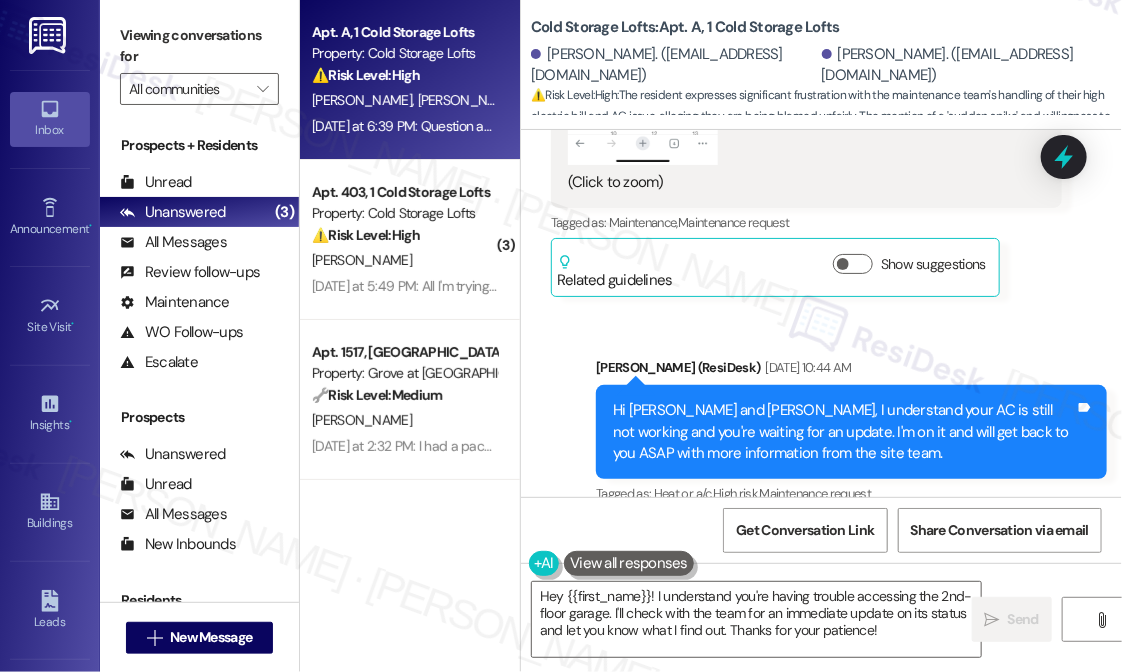 scroll, scrollTop: 69962, scrollLeft: 0, axis: vertical 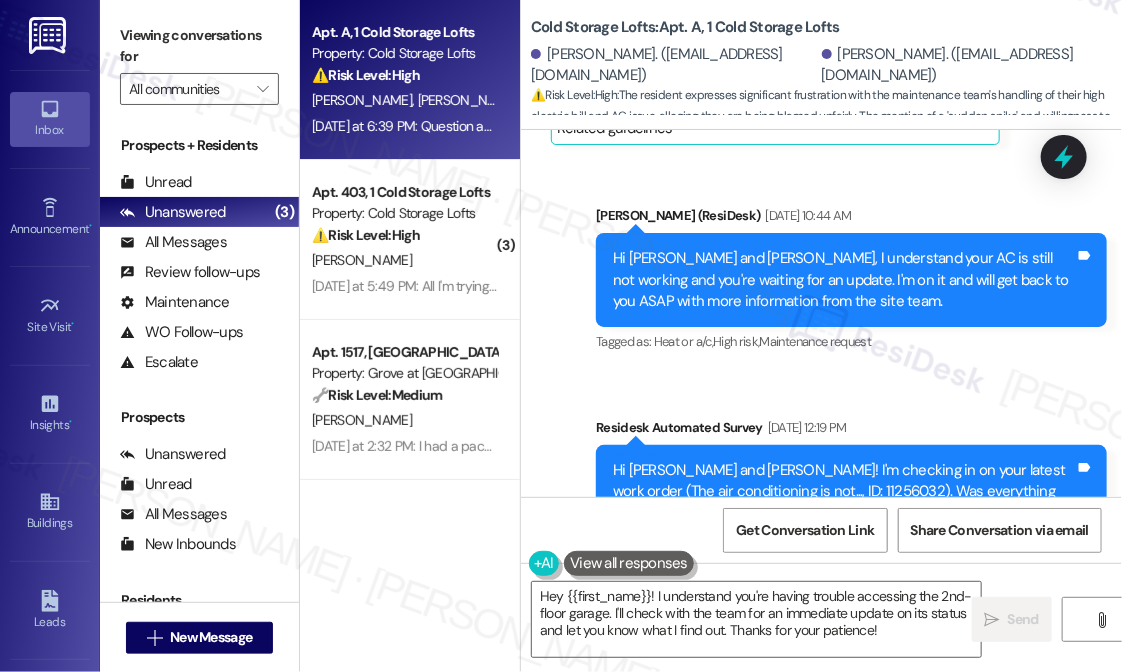 click on "Received via SMS [PERSON_NAME] [DATE] 12:22 PM NO! Not to our satisfaction in the least!! Tags and notes Tagged as:   Negative response Click to highlight conversations about Negative response Received via SMS [PERSON_NAME] [DATE] 2:57 PM Liked “NO! Not to our satisfaction in the least!!” Tags and notes Tagged as:   Negative response Click to highlight conversations about Negative response Received via SMS [PERSON_NAME] Question   Neutral [DATE] 4:21 PM Hey [PERSON_NAME], just for the record, this is day 03 for us waiting on an update about our air conditioner. It is still not running right. Please let us know as soon as possible. Thank you, [PERSON_NAME]  Tags and notes Tagged as:   Heat or a/c ,  Click to highlight conversations about Heat or a/c High risk ,  Click to highlight conversations about High risk Maintenance request Click to highlight conversations about Maintenance request  Related guidelines Show suggestions Received via SMS [PERSON_NAME] Question [DATE] 6:37 PM" at bounding box center (821, 1192) 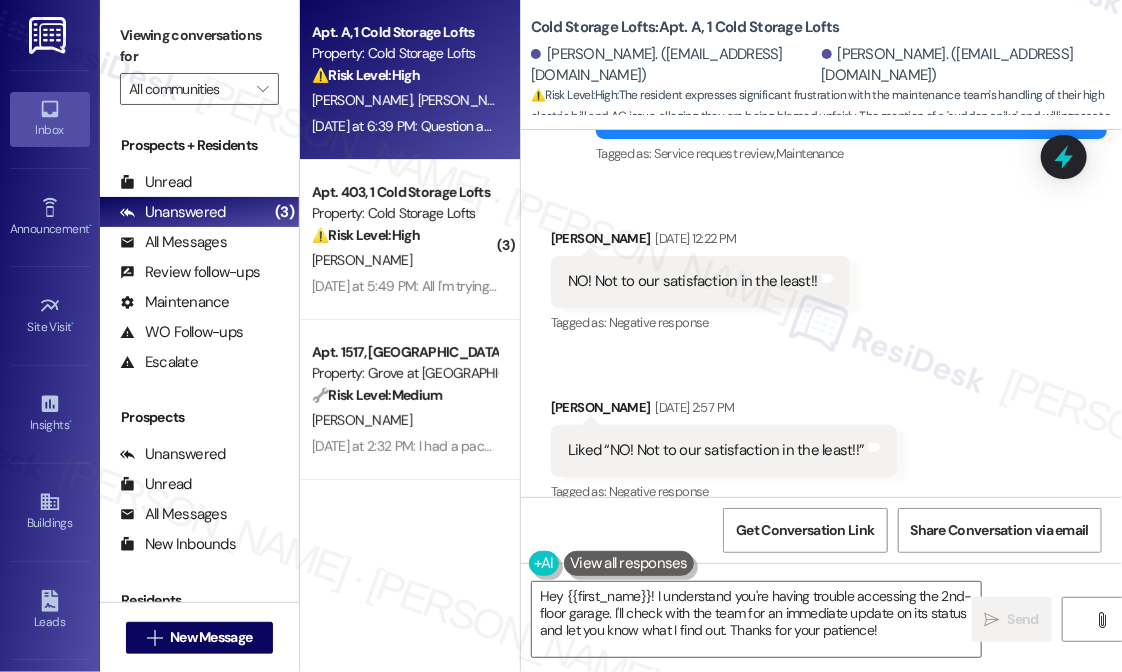 scroll, scrollTop: 70862, scrollLeft: 0, axis: vertical 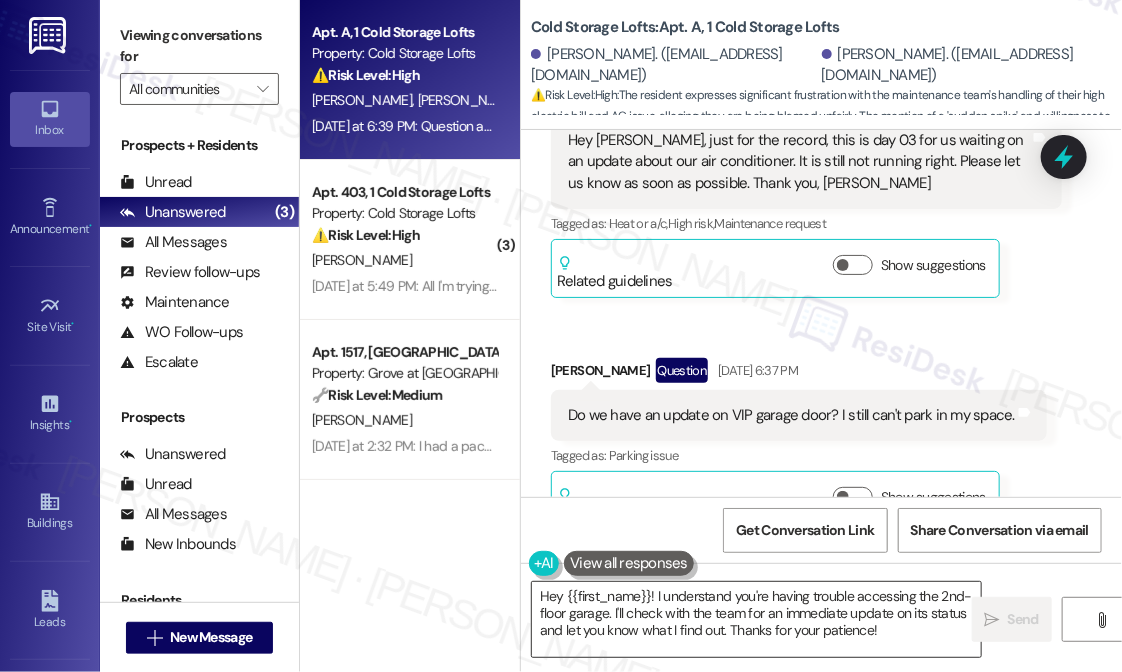click on "Hey {{first_name}}! I understand you're having trouble accessing the 2nd-floor garage. I'll check with the team for an immediate update on its status and let you know what I find out. Thanks for your patience!" at bounding box center [756, 619] 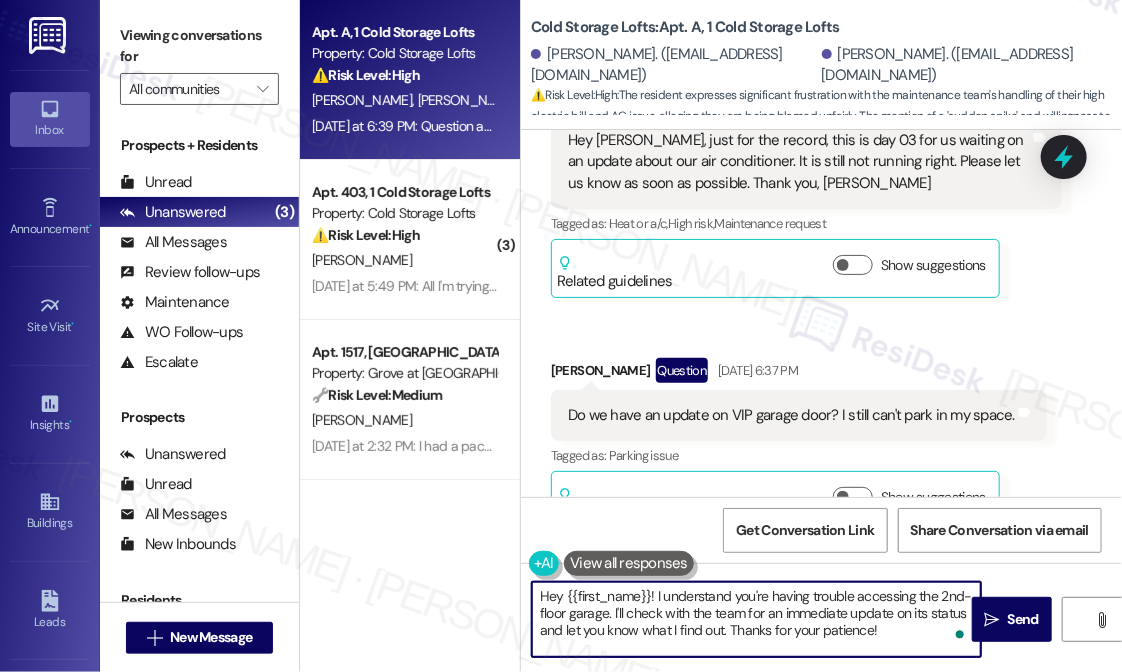 click on "Hey {{first_name}}! I understand you're having trouble accessing the 2nd-floor garage. I'll check with the team for an immediate update on its status and let you know what I find out. Thanks for your patience!" at bounding box center [756, 619] 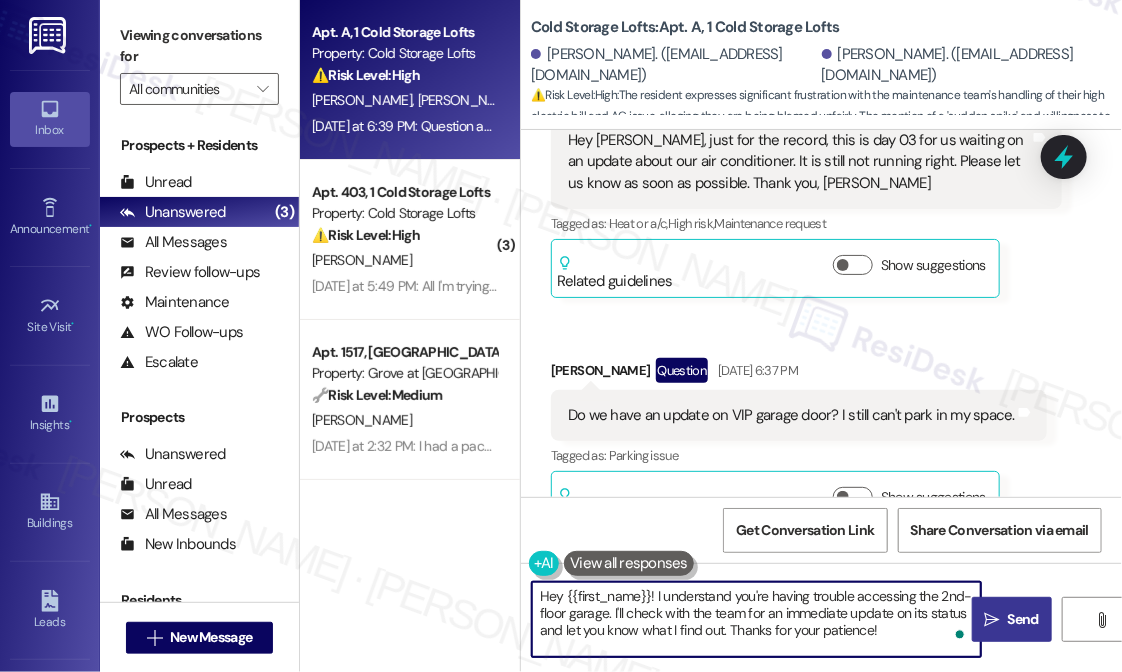 click on "" at bounding box center (992, 620) 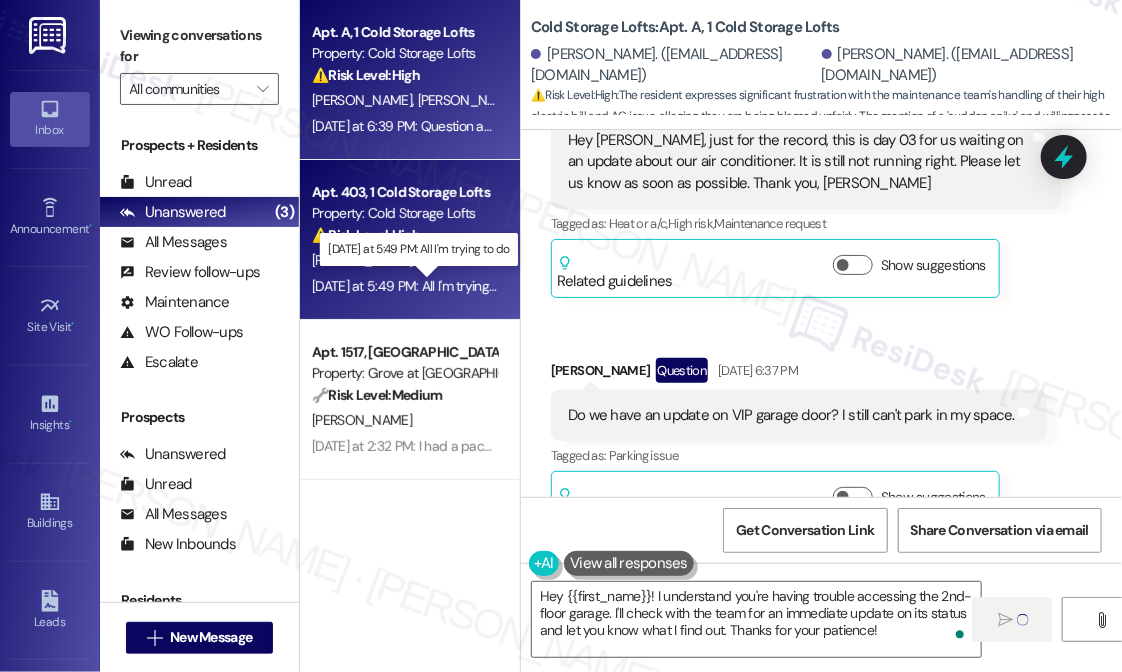 click on "[DATE] at 5:49 PM: All I'm trying to do [DATE] at 5:49 PM: All I'm trying to do" at bounding box center [417, 286] 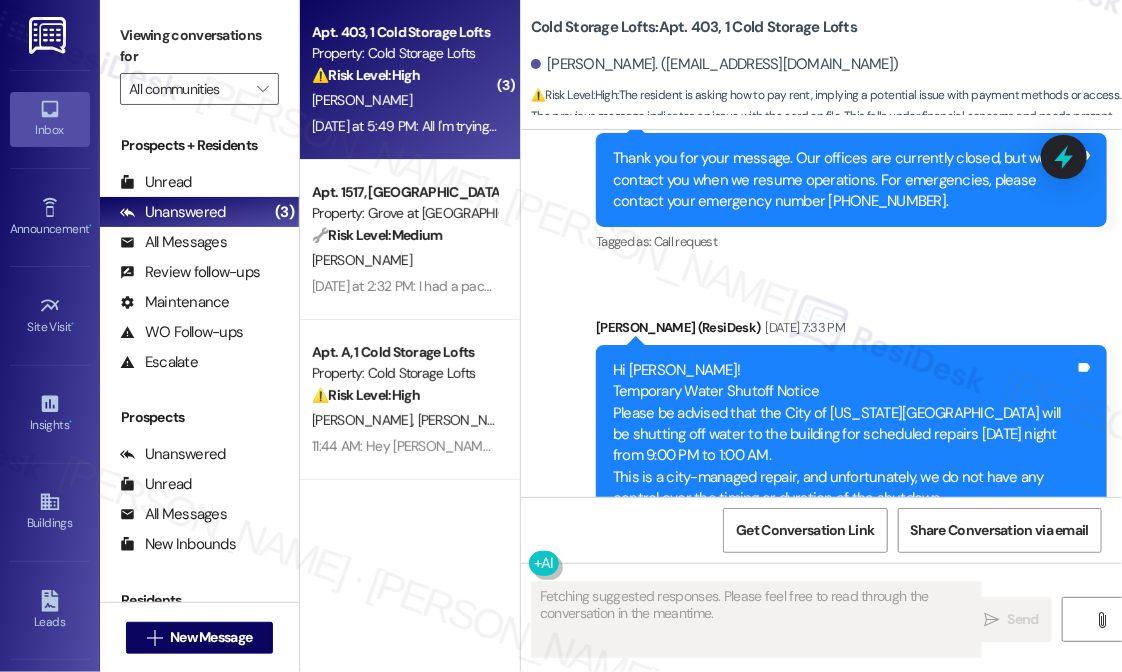 scroll, scrollTop: 30359, scrollLeft: 0, axis: vertical 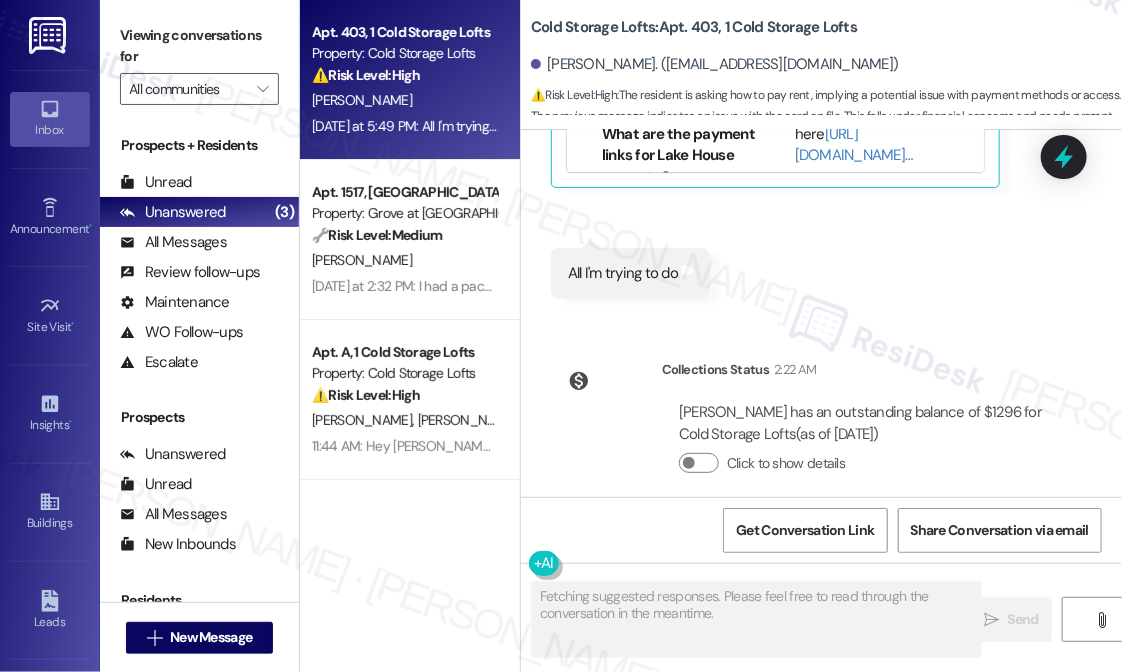 click on "Received via SMS [PERSON_NAME] [DATE] 3:54 PM Hey [PERSON_NAME] this is [PERSON_NAME] Tags and notes Sent via SMS [PHONE_NUMBER] [DATE] 5:00 PM Thanks for reaching out, [PERSON_NAME] is there anything I can help you with? Tags and notes Received via SMS [PERSON_NAME] [DATE] 5:02 PM I'm trying to understand my move in check list and I thought I paid the alternative deposit and it's saying I didn't Tags and notes Tagged as:   Rent/payments ,  Click to highlight conversations about Rent/payments Deposit ,  Click to highlight conversations about Deposit Billing discrepancy ,  Click to highlight conversations about Billing discrepancy Emailed client ,  Click to highlight conversations about Emailed client Escalation type escalation Click to highlight conversations about Escalation type escalation  Related guidelines Show suggestions Sent via SMS [PHONE_NUMBER] [DATE] 6:08 PM Tags and notes Tagged as:   Maintenance request Click to highlight conversations about Maintenance request Subject:" at bounding box center (821, 313) 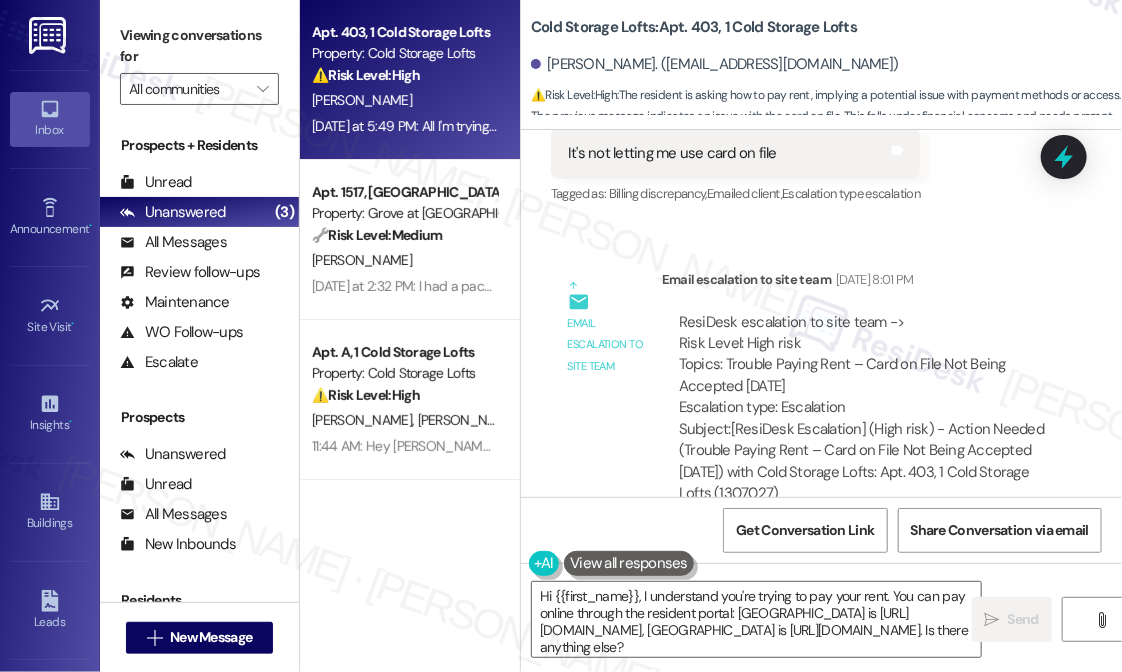 scroll, scrollTop: 28259, scrollLeft: 0, axis: vertical 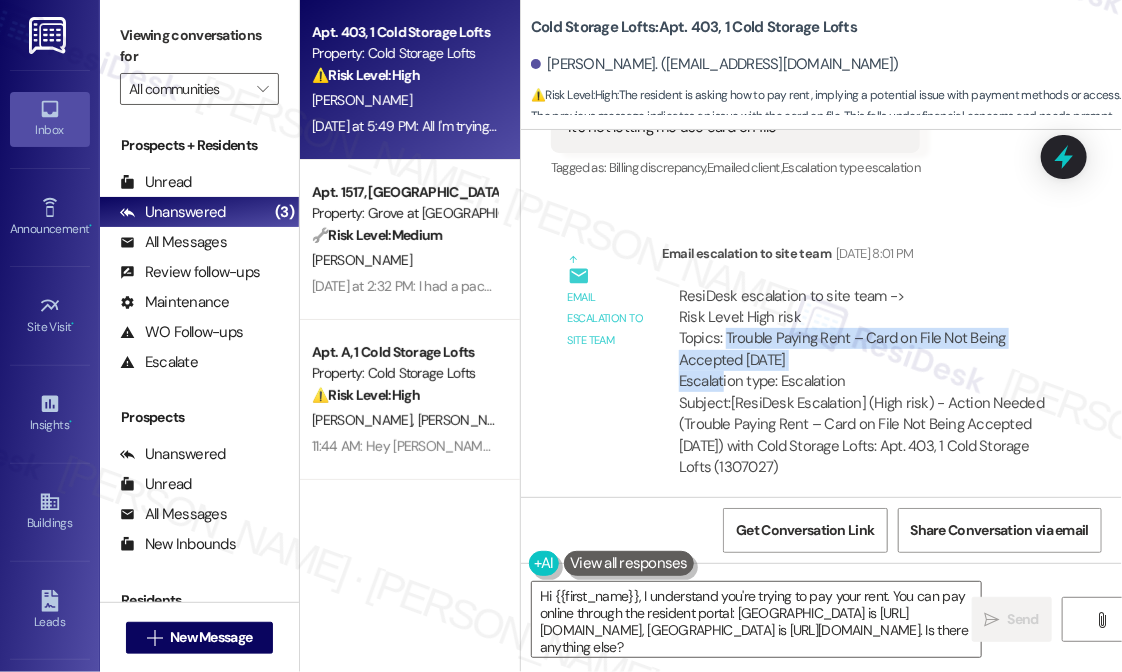 drag, startPoint x: 872, startPoint y: 335, endPoint x: 726, endPoint y: 313, distance: 147.64822 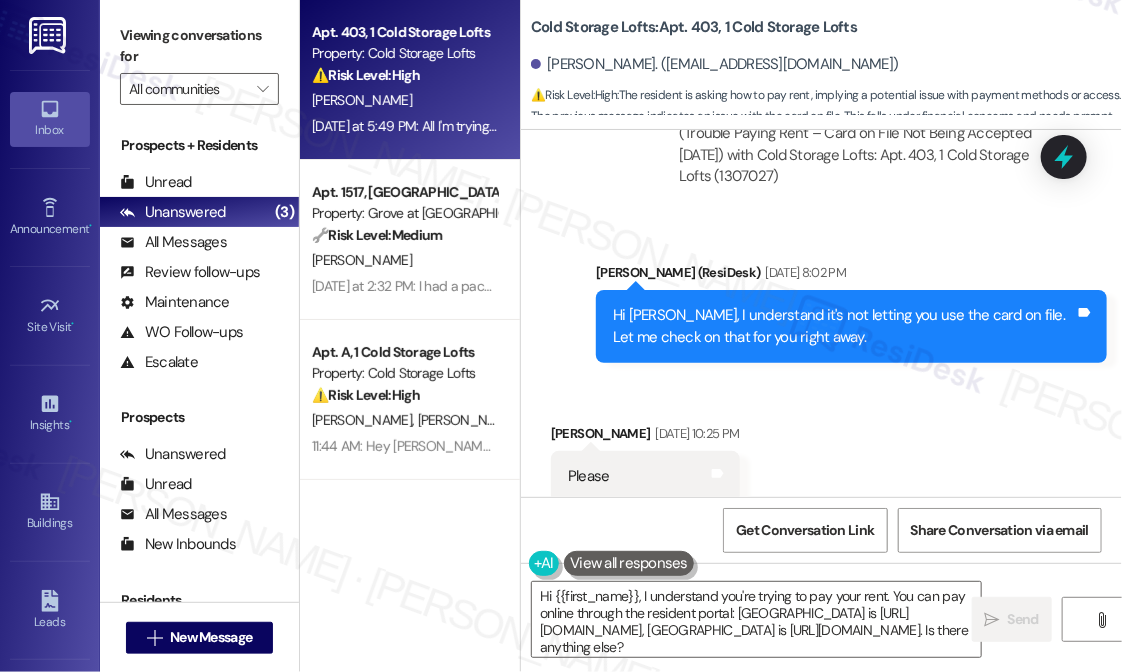 scroll, scrollTop: 28359, scrollLeft: 0, axis: vertical 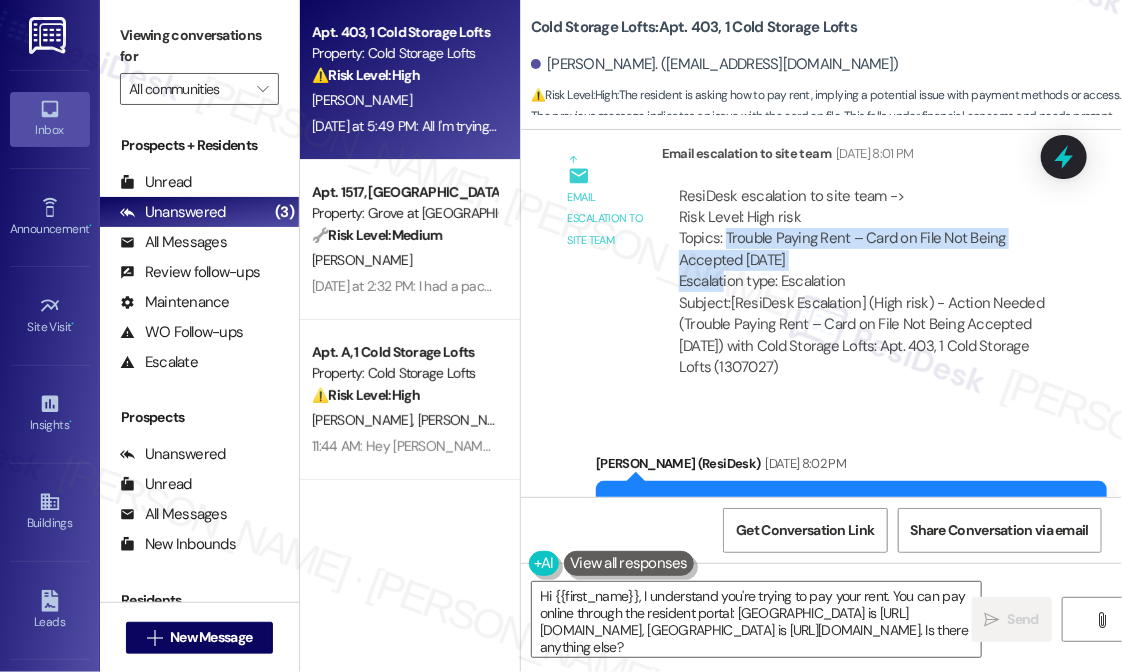 copy on "Trouble Paying Rent – Card on File Not Being Accepted [DATE]" 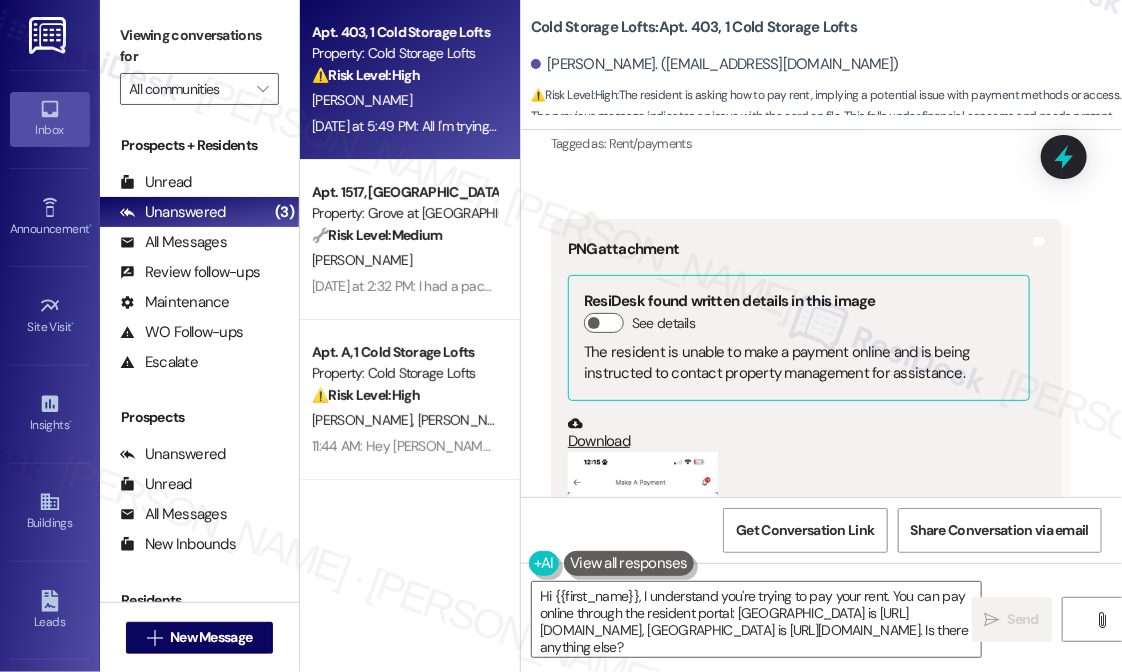 scroll, scrollTop: 27359, scrollLeft: 0, axis: vertical 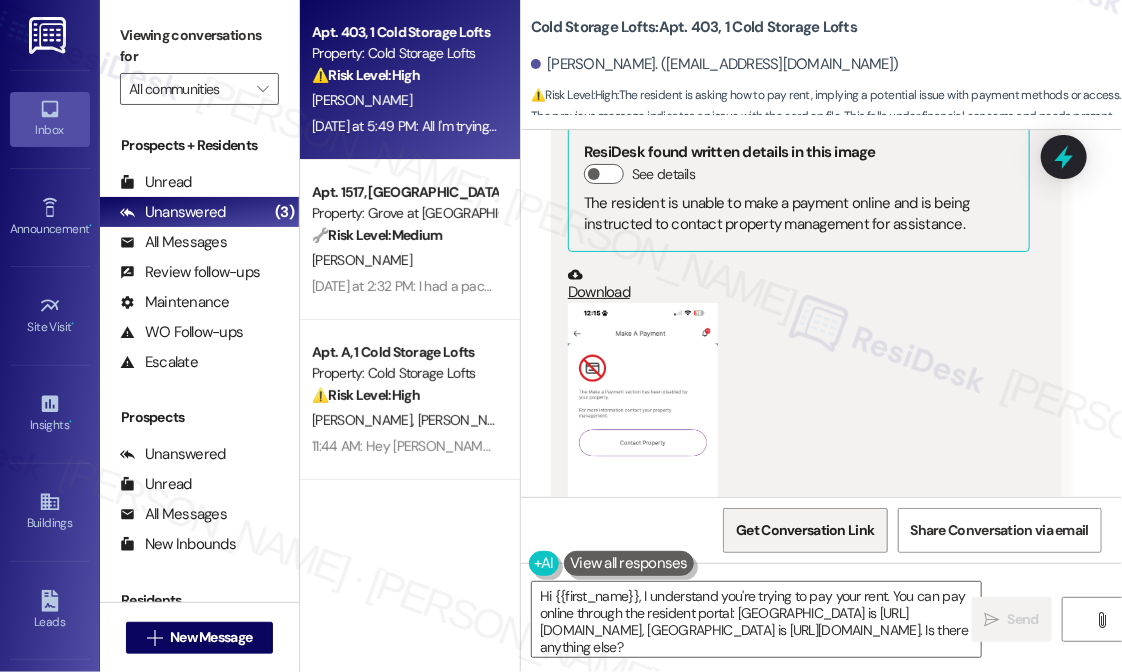 click on "Get Conversation Link" at bounding box center [805, 530] 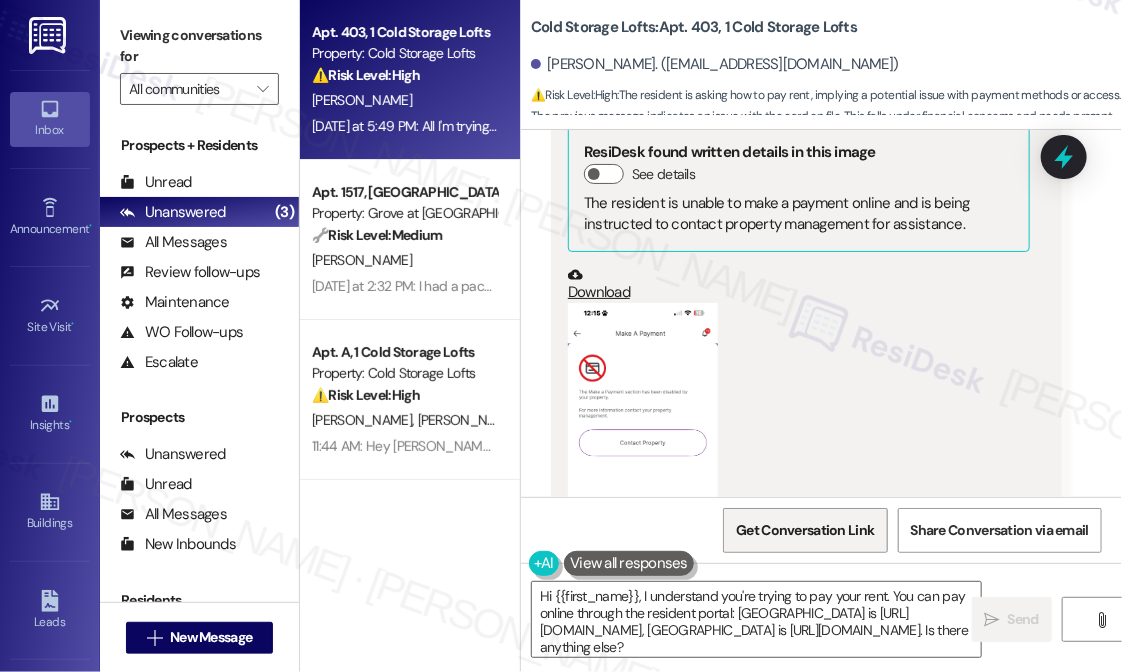 click on "Get Conversation Link" at bounding box center [805, 530] 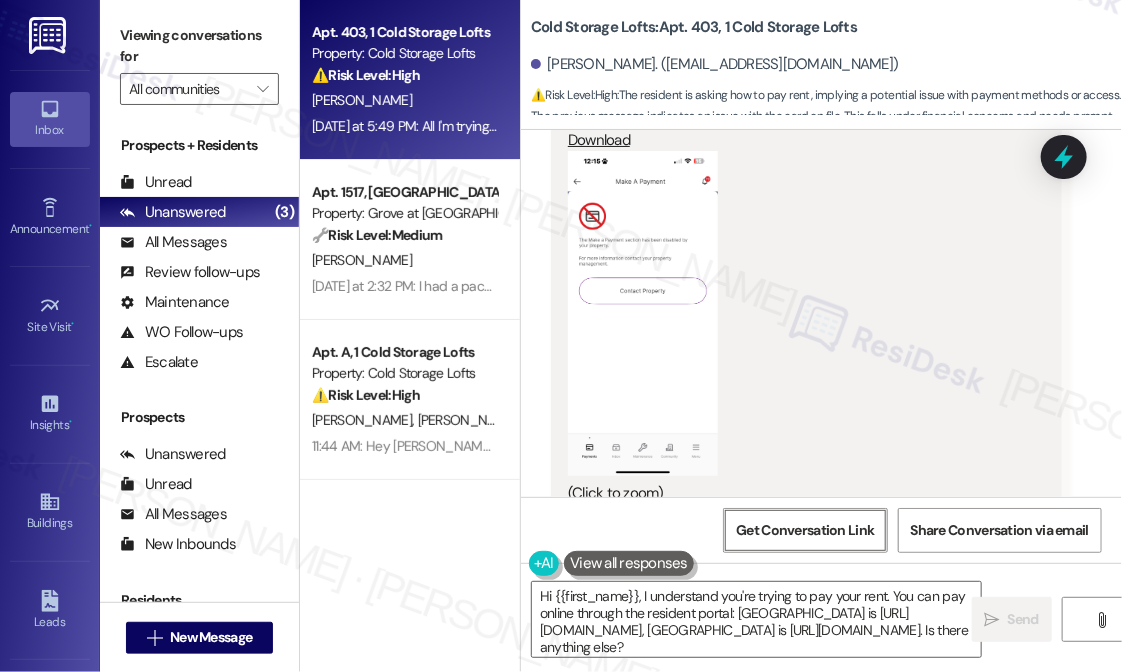 scroll, scrollTop: 27759, scrollLeft: 0, axis: vertical 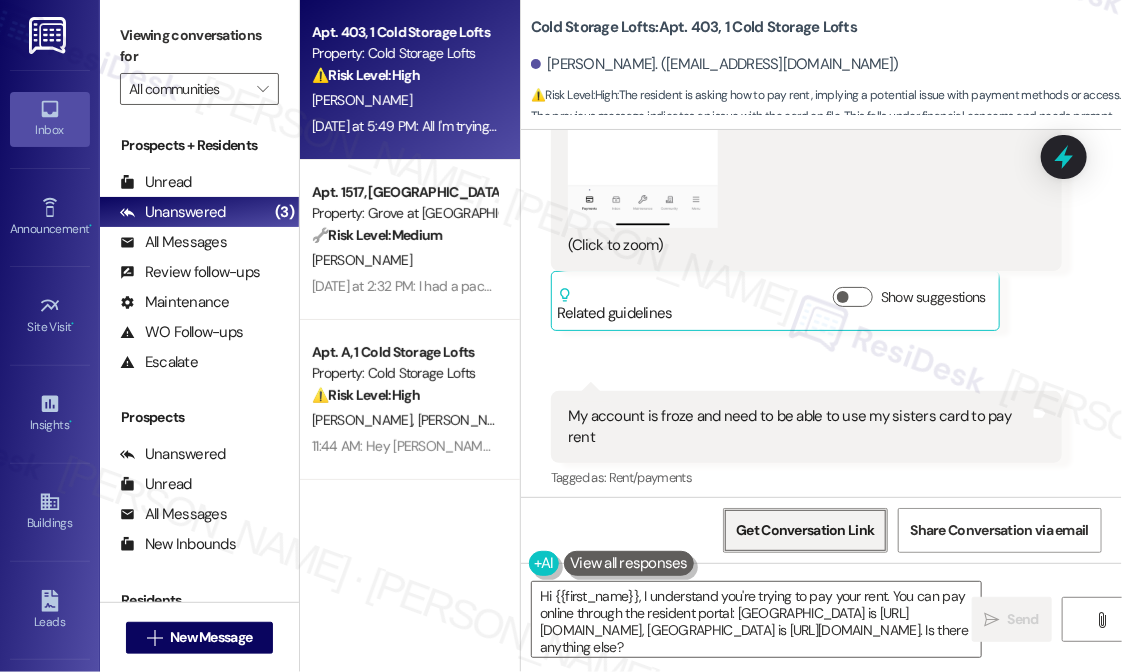 click on "Get Conversation Link" at bounding box center (805, 530) 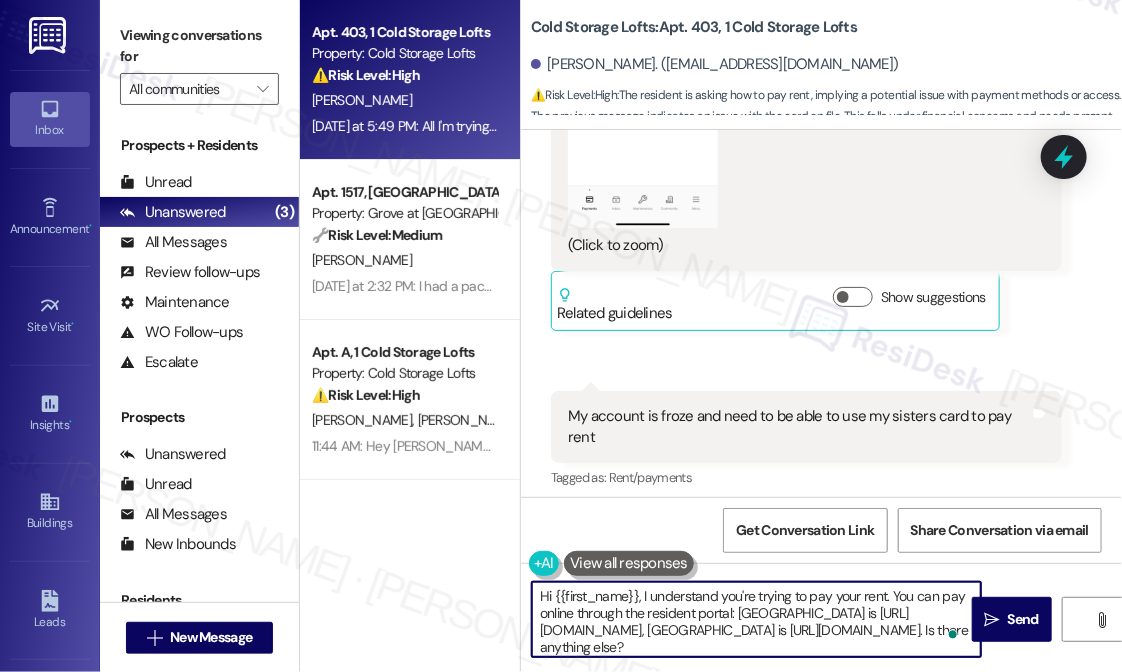 scroll, scrollTop: 4, scrollLeft: 0, axis: vertical 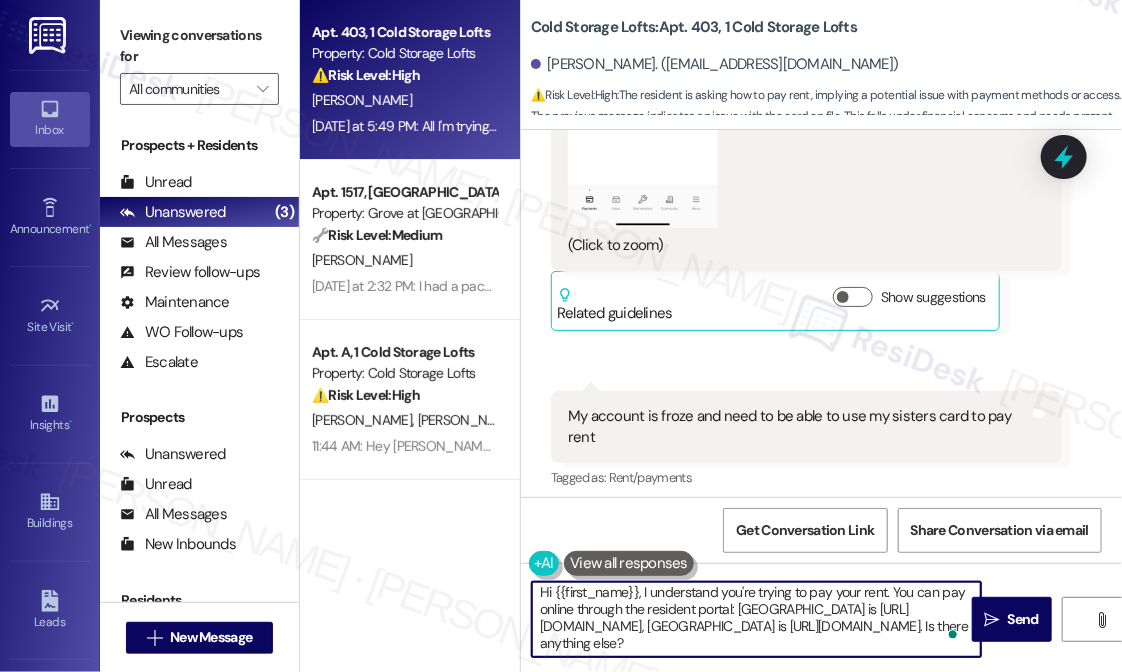 drag, startPoint x: 892, startPoint y: 593, endPoint x: 952, endPoint y: 655, distance: 86.27862 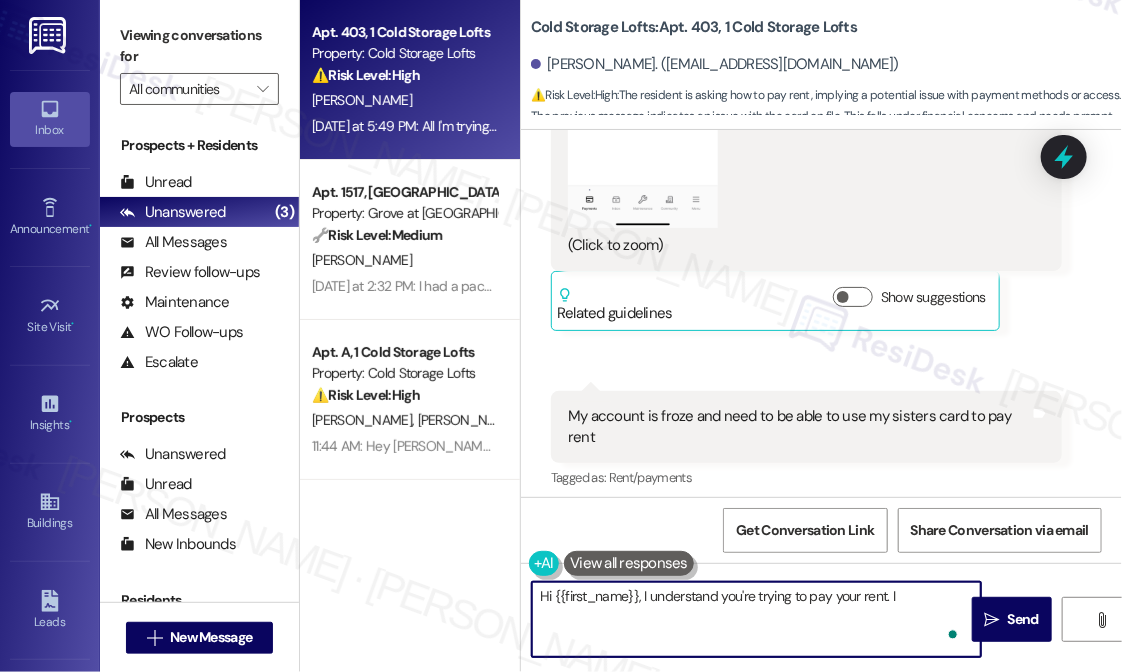 scroll, scrollTop: 0, scrollLeft: 0, axis: both 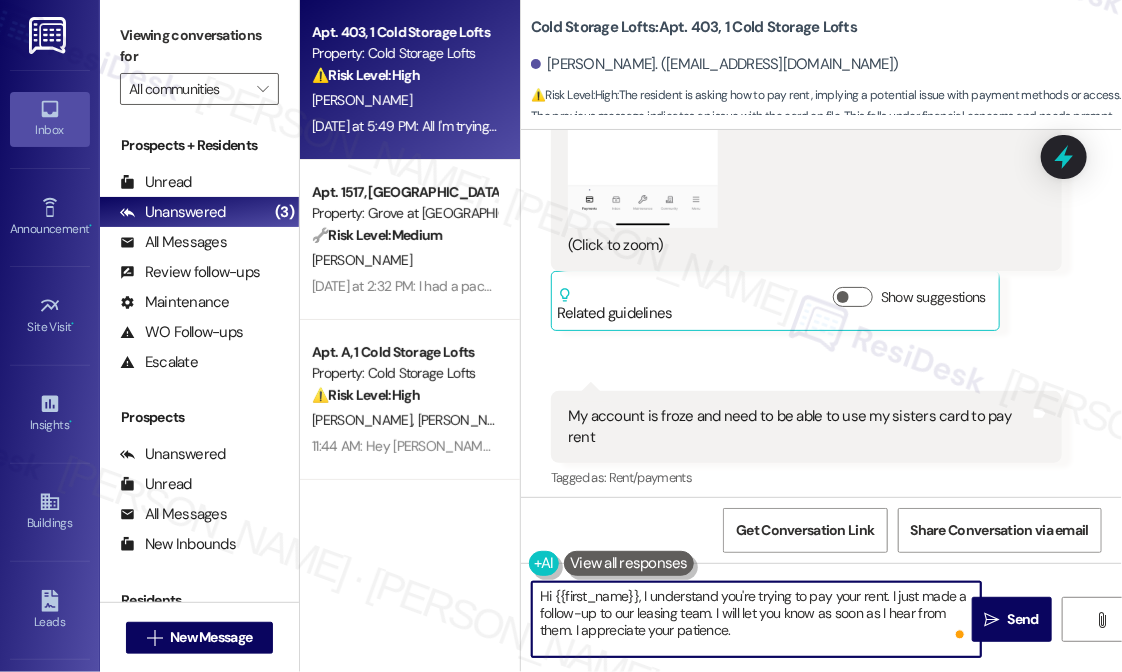 type on "Hi {{first_name}}, I understand you're trying to pay your rent. I just made a follow-up to our leasing team. I will let you know as soon as I hear from them. I appreciate your patience." 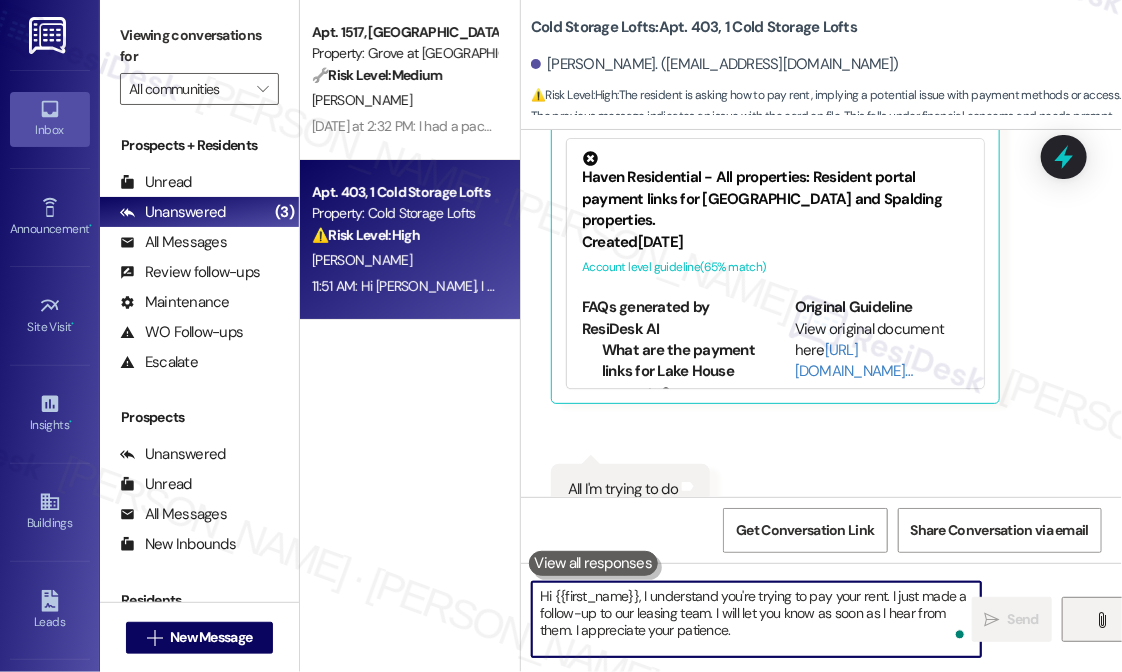 scroll, scrollTop: 30153, scrollLeft: 0, axis: vertical 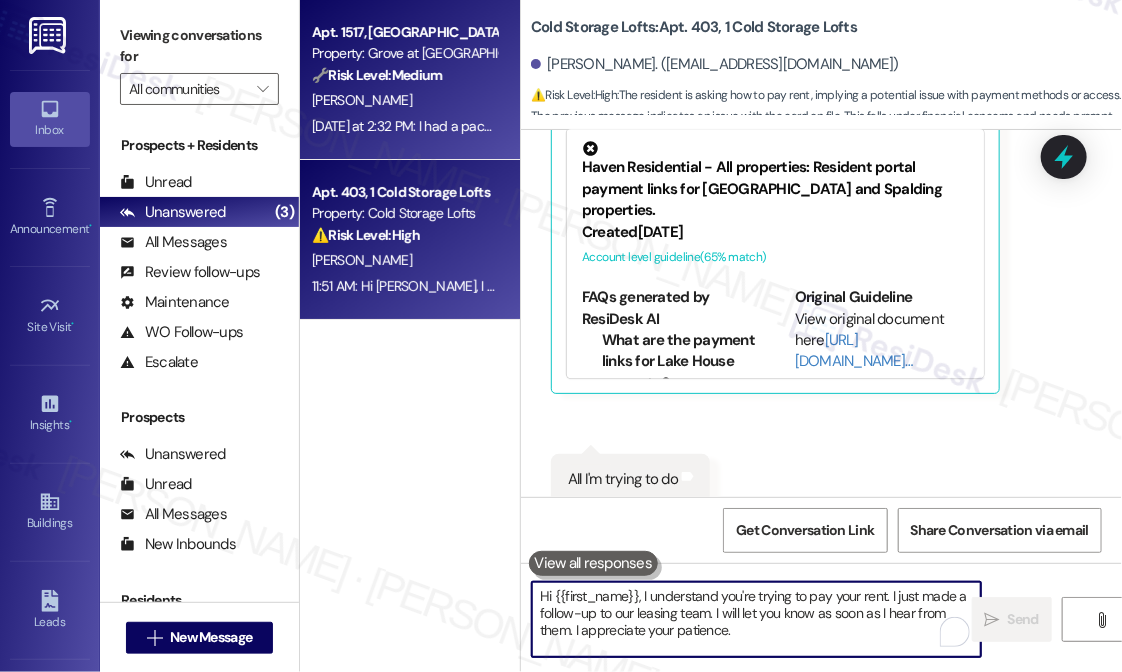 type 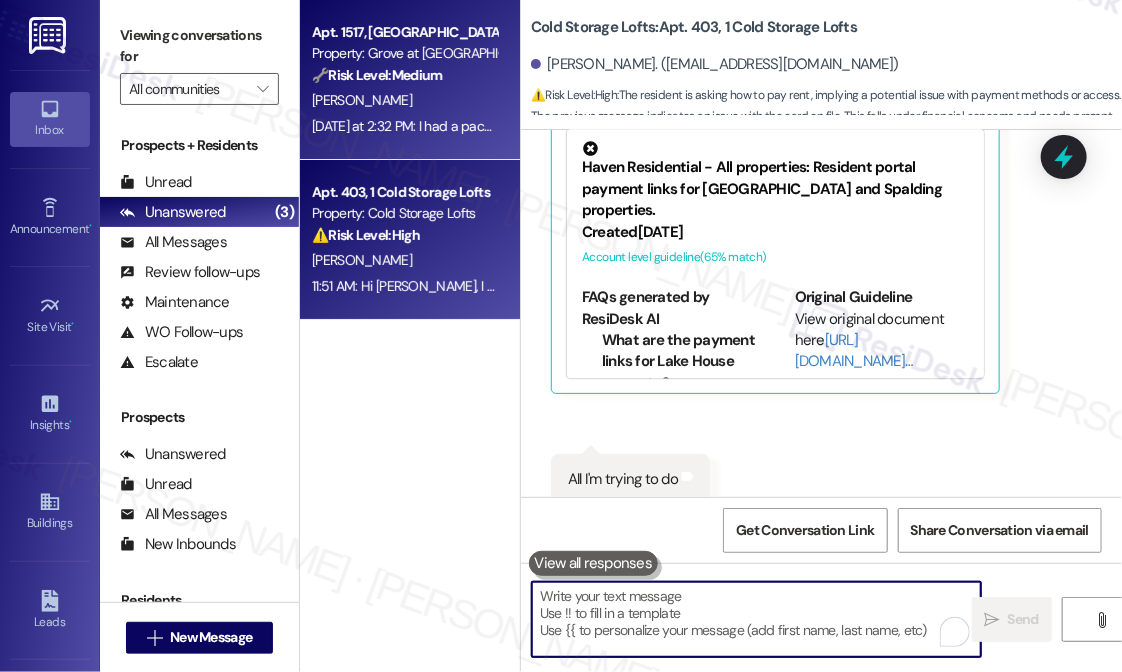 click on "[PERSON_NAME]" at bounding box center (404, 100) 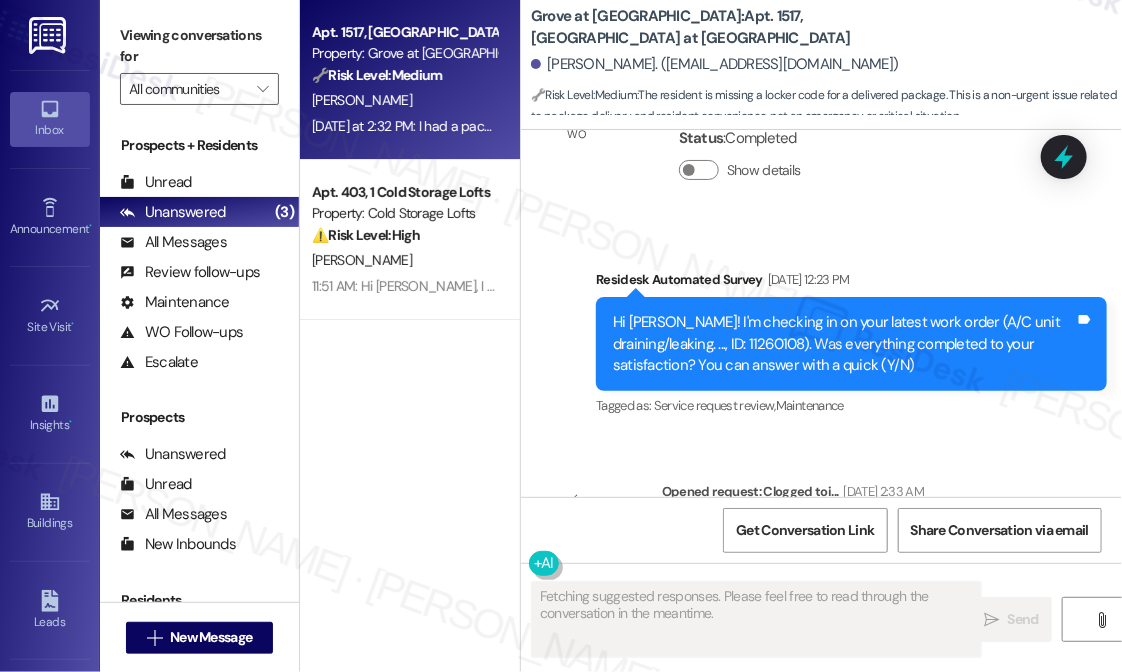 scroll, scrollTop: 16586, scrollLeft: 0, axis: vertical 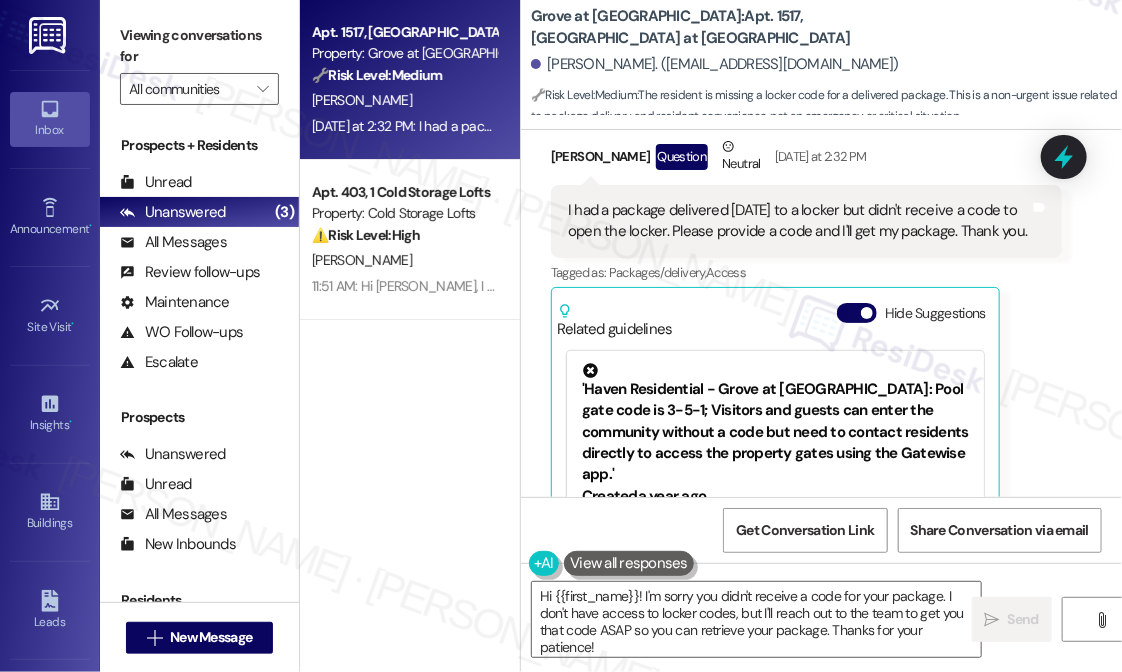 click on "Received via SMS [PERSON_NAME] Question   Neutral [DATE] at 2:32 PM I had a package delivered [DATE] to a locker but didn't receive a code to open the locker.  Please provide a code and I'll get my package.  Thank you. Tags and notes Tagged as:   Packages/delivery ,  Click to highlight conversations about Packages/delivery Access Click to highlight conversations about Access  Related guidelines Hide Suggestions 'Haven Residential - Grove at [GEOGRAPHIC_DATA]: Pool gate code is 3-5-1; Visitors and guests can enter the community without a code but need to contact residents directly to access the property gates using the Gatewise app.' Created  a year ago Property level guideline  ( 70 % match) FAQs generated by ResiDesk AI What is the code to access the pool gates? The pool gates all utilize the same code- 3, then 5, then 1. Do visitors and guests need a code to enter the community? Original Guideline View original document here  [URL][DOMAIN_NAME]… Created  a year ago Property level guideline  ( 70 % match)  ( 69" at bounding box center (821, 360) 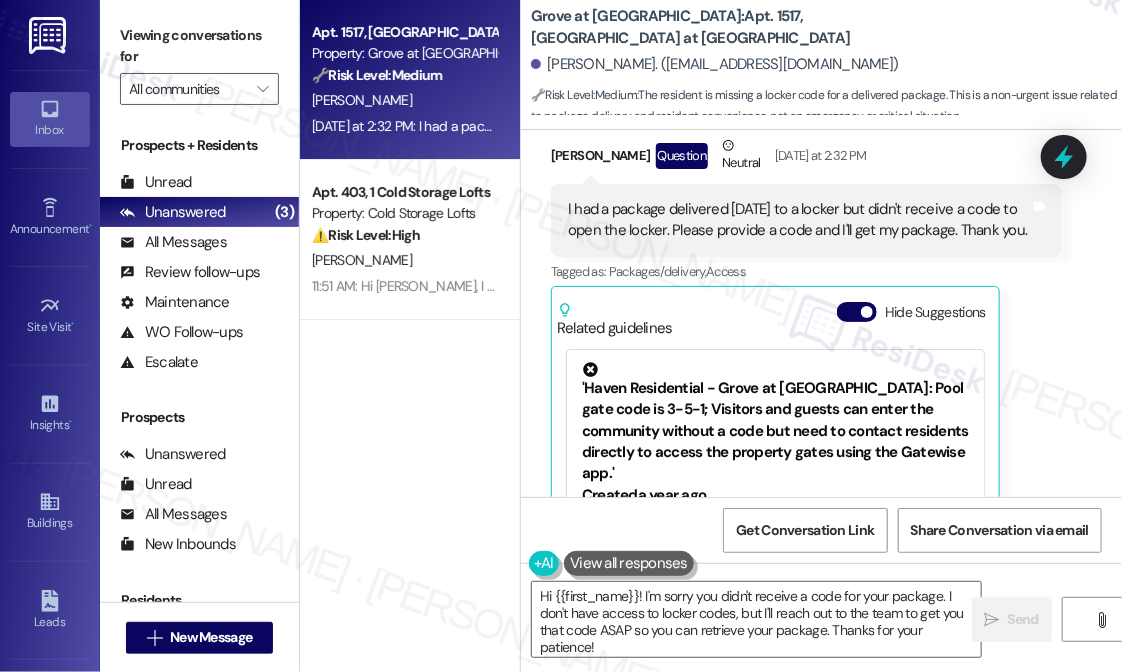 scroll, scrollTop: 16287, scrollLeft: 0, axis: vertical 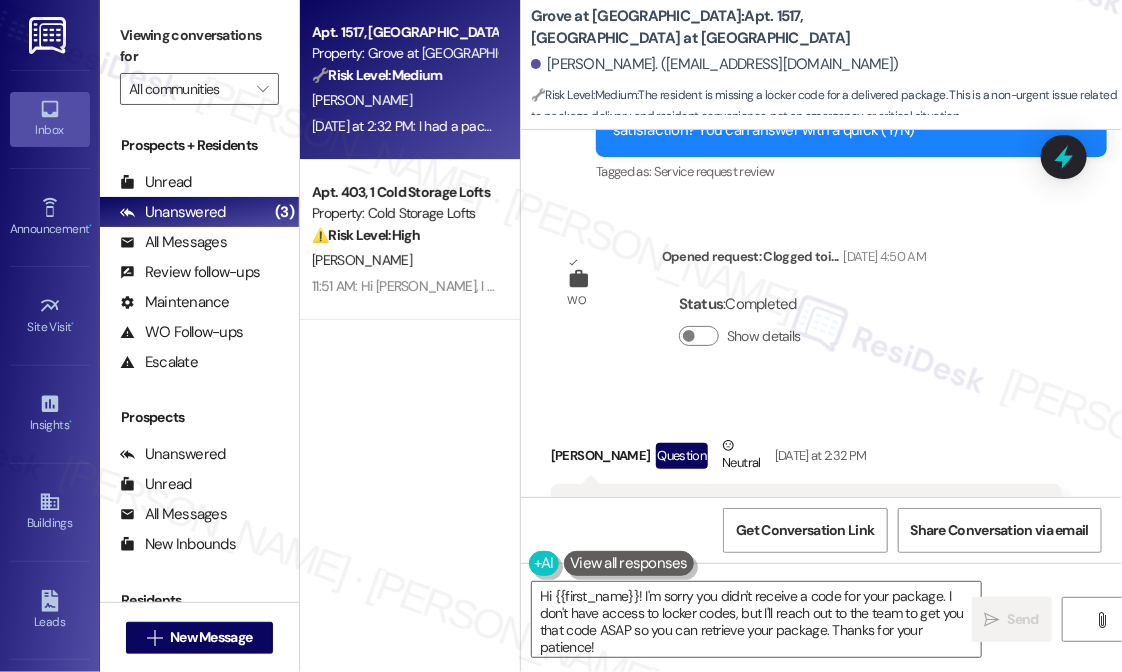 click on "I had a package delivered [DATE] to a locker but didn't receive a code to open the locker.  Please provide a code and I'll get my package.  Thank you." at bounding box center [799, 520] 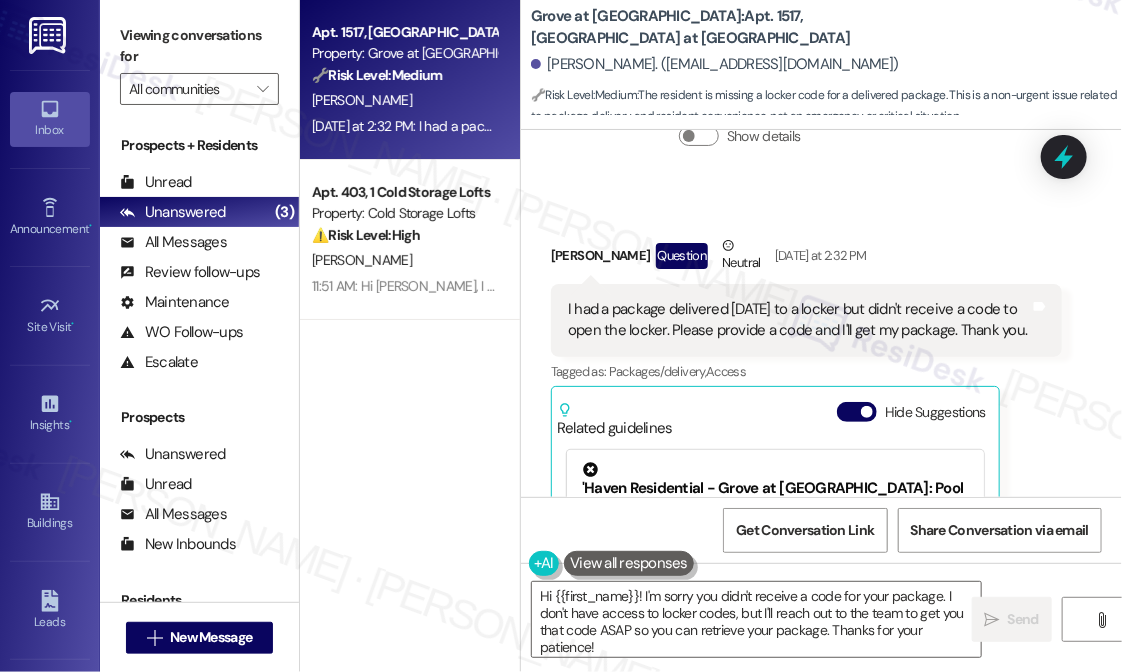 scroll, scrollTop: 16387, scrollLeft: 0, axis: vertical 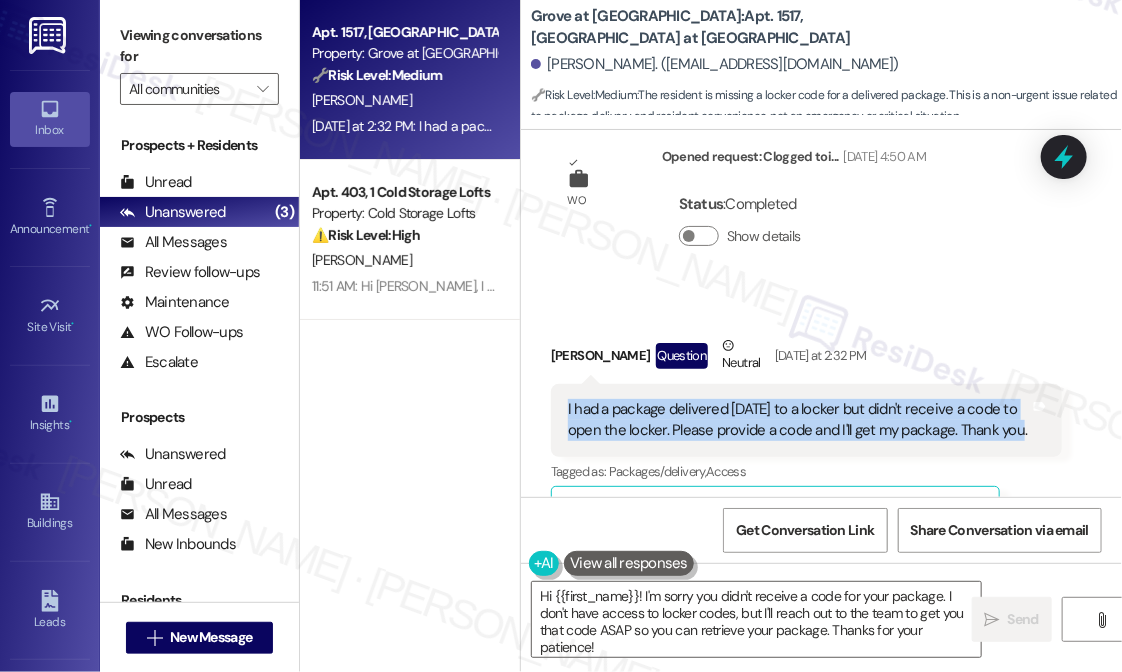 drag, startPoint x: 1024, startPoint y: 297, endPoint x: 566, endPoint y: 265, distance: 459.11655 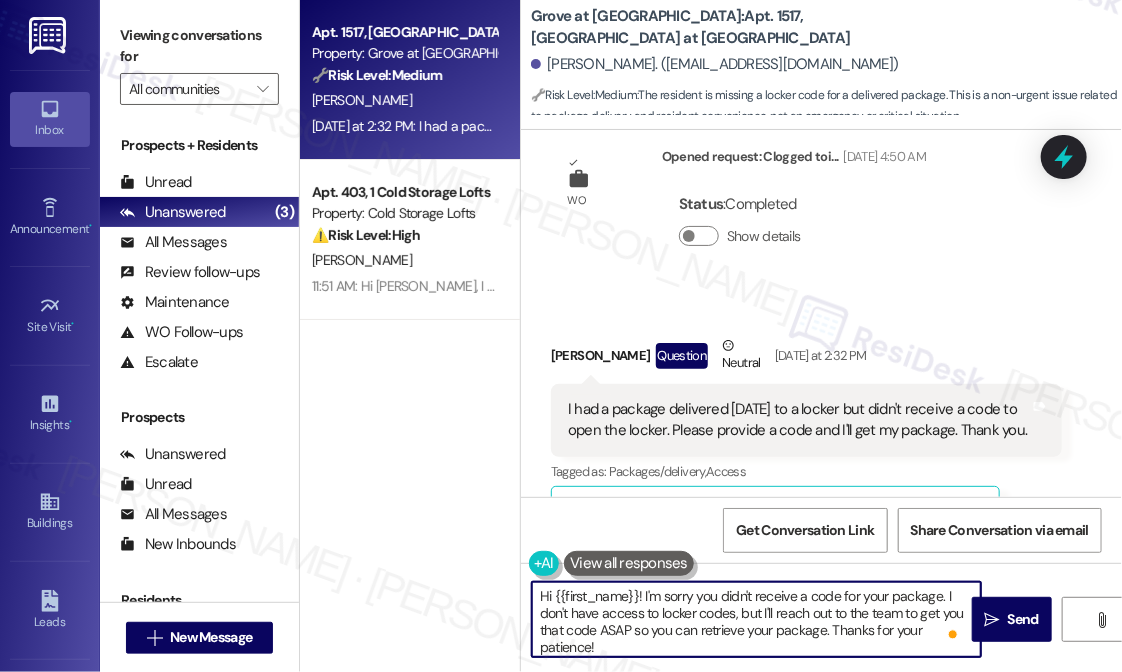 drag, startPoint x: 632, startPoint y: 650, endPoint x: 640, endPoint y: 597, distance: 53.600372 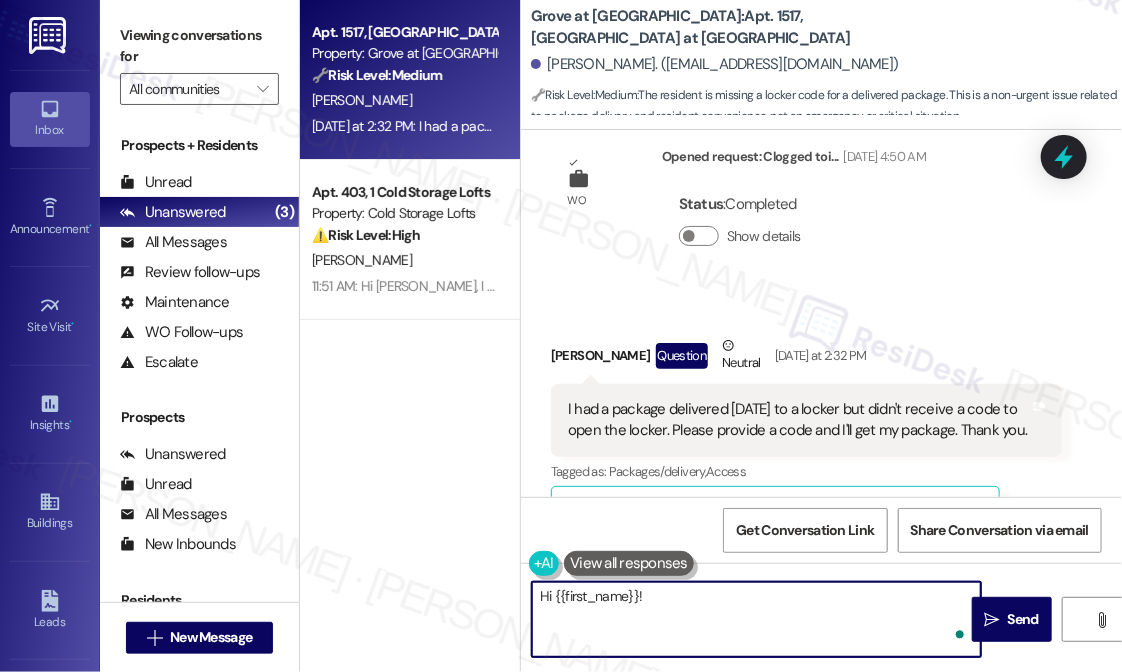 paste on "Sorry for the delayed response! Do you happen to know what time the package was delivered or which locker location it was sent to? I can follow up and help get you the code to access it." 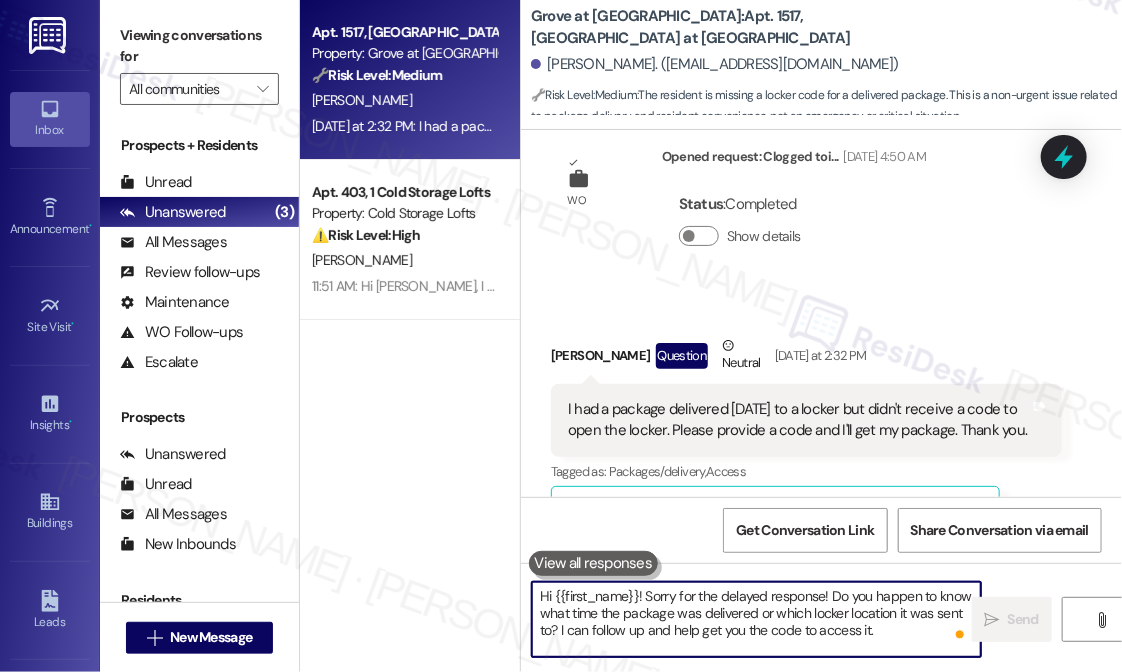 scroll, scrollTop: 16586, scrollLeft: 0, axis: vertical 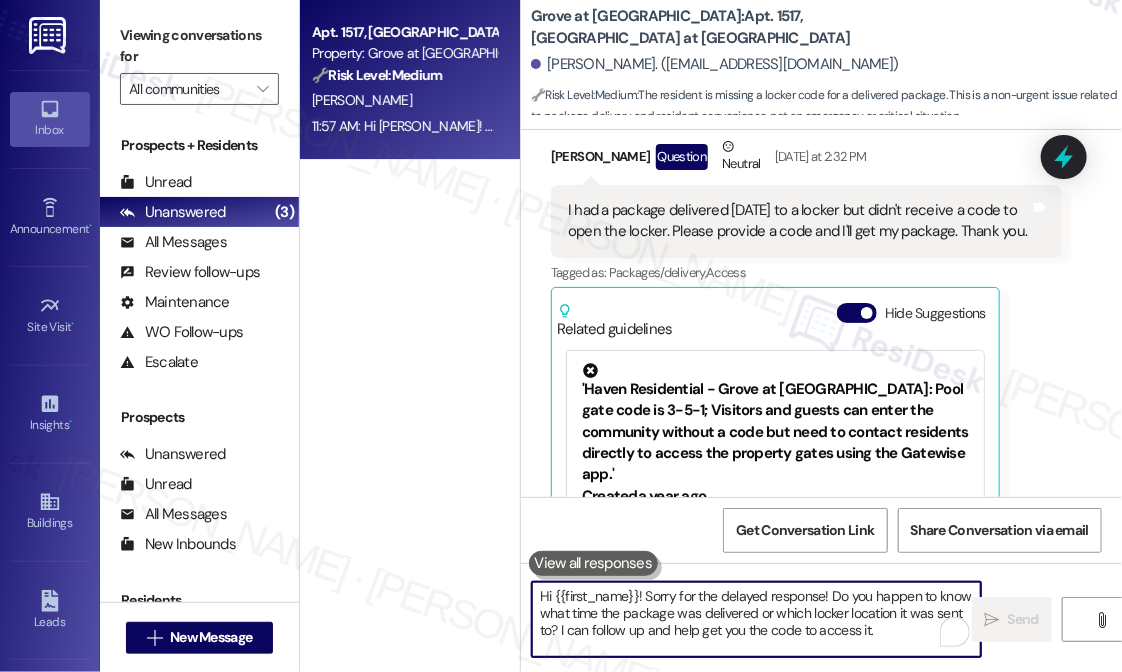 type 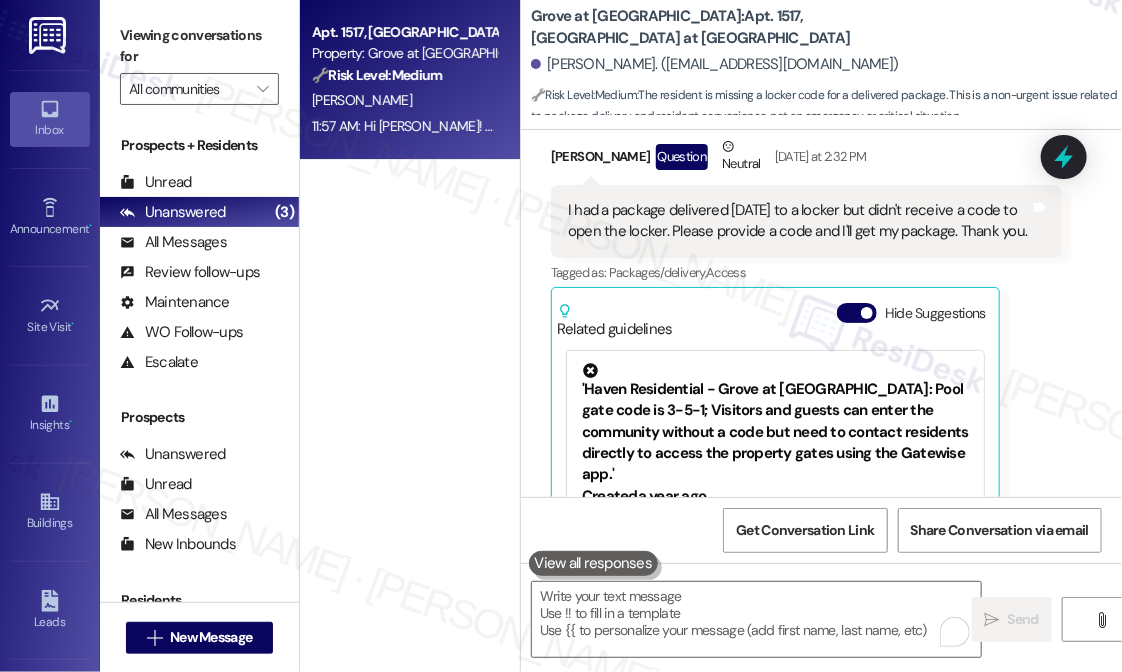 click on "[PERSON_NAME] Question   Neutral [DATE] at 2:32 PM I had a package delivered [DATE] to a locker but didn't receive a code to open the locker.  Please provide a code and I'll get my package.  Thank you. Tags and notes Tagged as:   Packages/delivery ,  Click to highlight conversations about Packages/delivery Access Click to highlight conversations about Access  Related guidelines Hide Suggestions 'Haven Residential - Grove at [GEOGRAPHIC_DATA]: Pool gate code is 3-5-1; Visitors and guests can enter the community without a code but need to contact residents directly to access the property gates using the Gatewise app.' Created  a year ago Property level guideline  ( 70 % match) FAQs generated by ResiDesk AI What is the code to access the pool gates? The pool gates all utilize the same code- 3, then 5, then 1. Do visitors and guests need a code to enter the community? Original Guideline View original document here  [URL][DOMAIN_NAME]… Created  a year ago Property level guideline  ( 70 % match) Original Guideline  (" at bounding box center [806, 375] 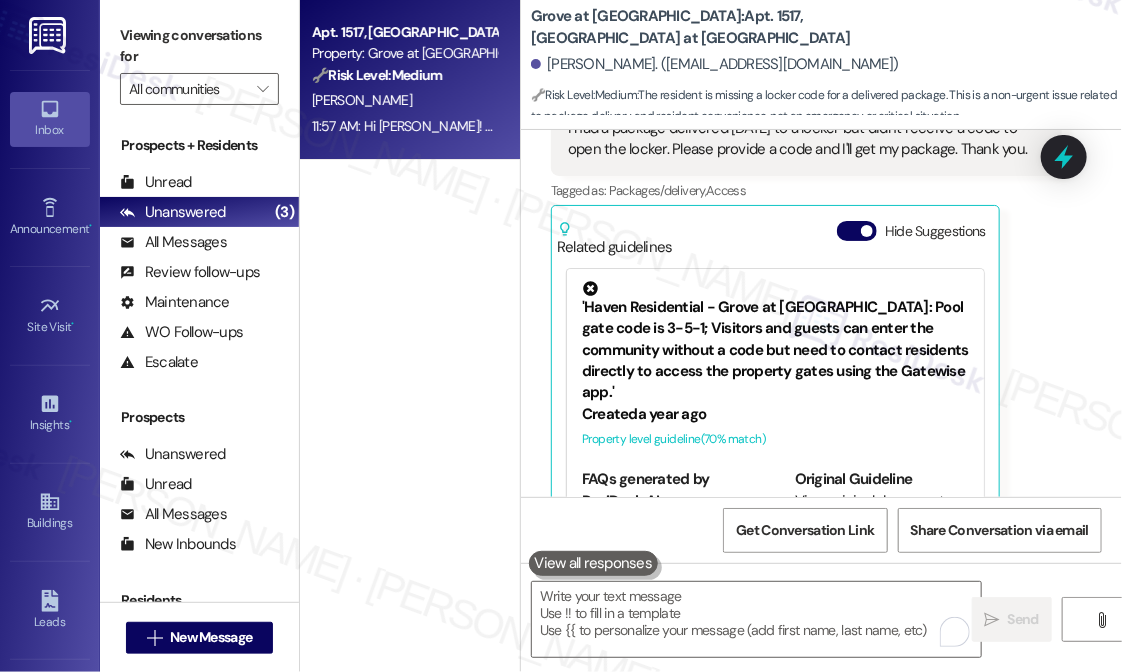 scroll, scrollTop: 16768, scrollLeft: 0, axis: vertical 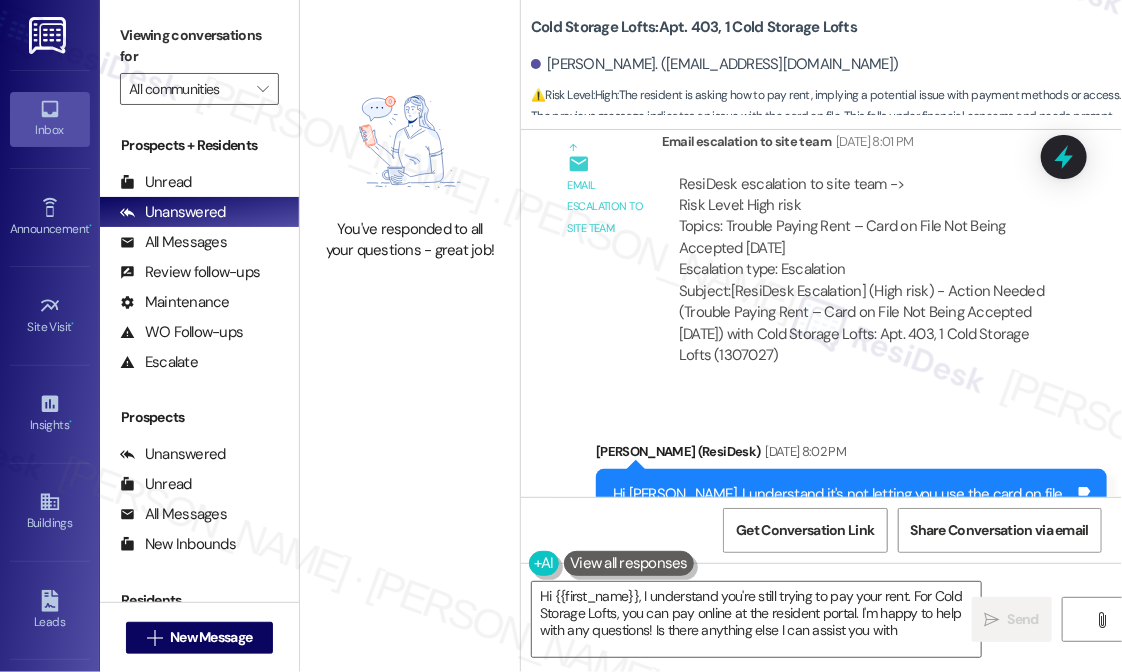 type on "Hi {{first_name}}, I understand you're still trying to pay your rent. For Cold Storage Lofts, you can pay online at the resident portal. I'm happy to help with any questions! Is there anything else I can assist you with?" 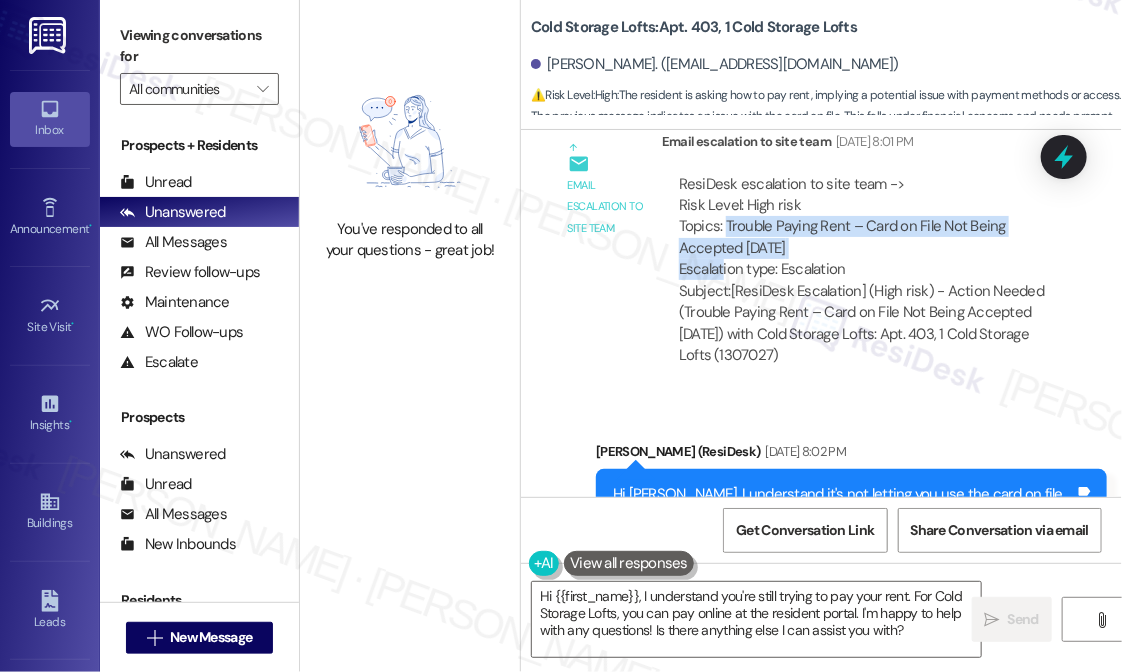 drag, startPoint x: 857, startPoint y: 223, endPoint x: 724, endPoint y: 209, distance: 133.73482 